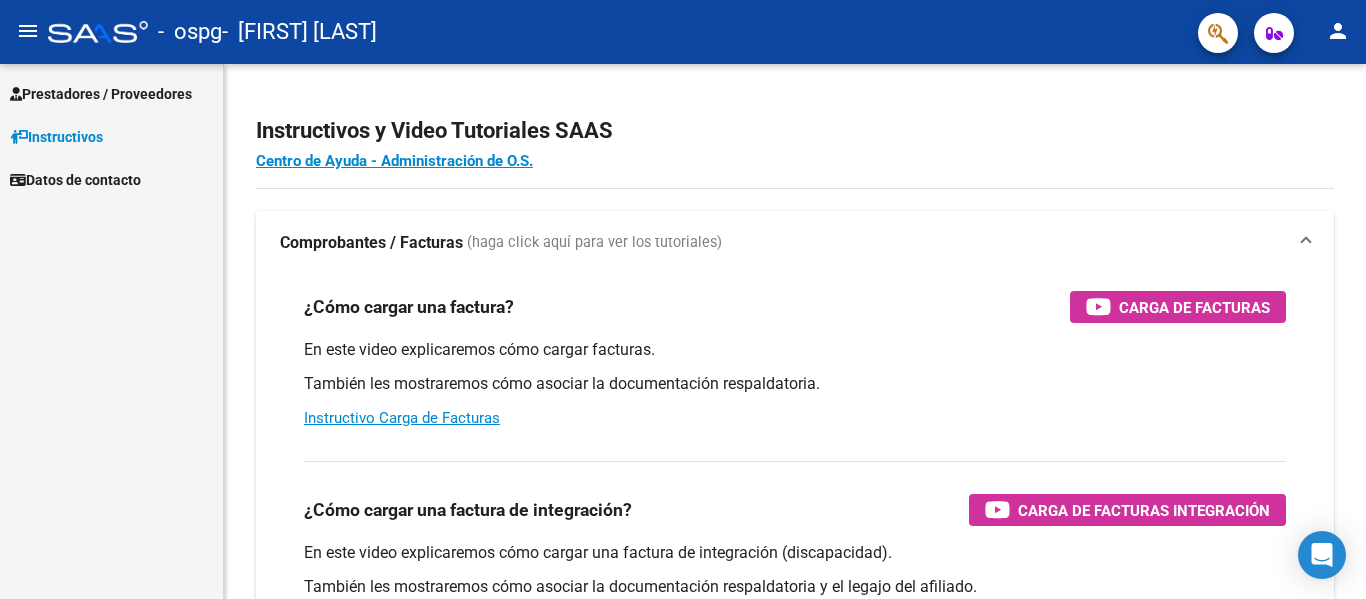 scroll, scrollTop: 0, scrollLeft: 0, axis: both 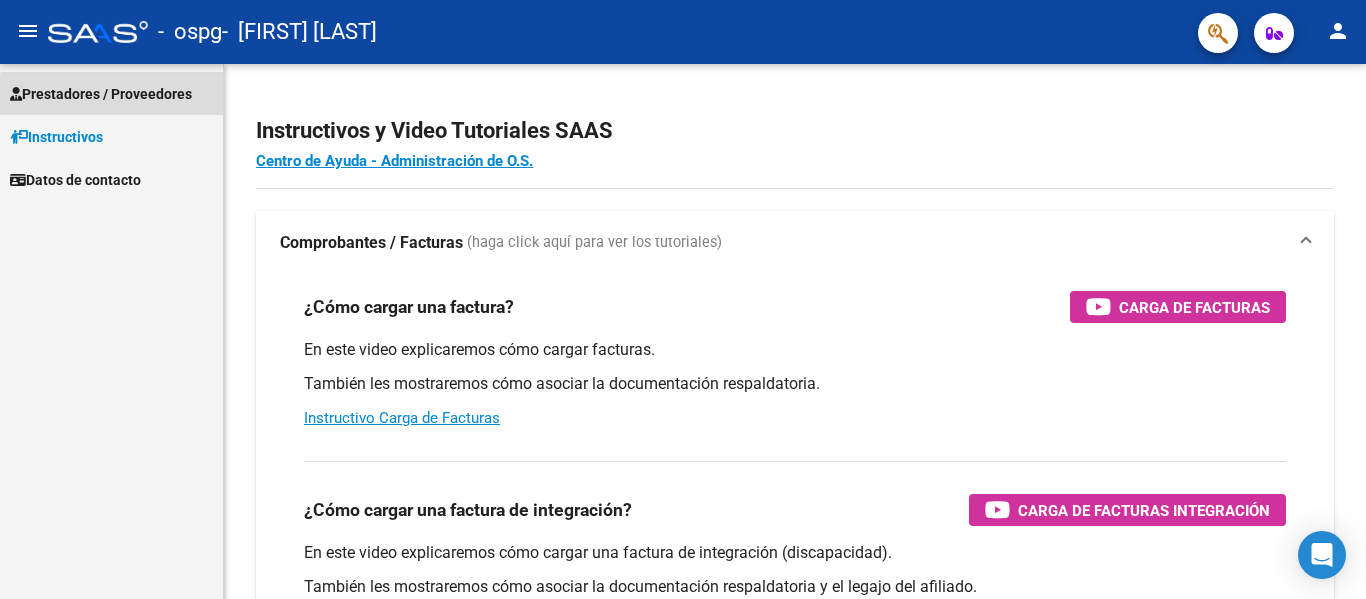 click on "Prestadores / Proveedores" at bounding box center [101, 94] 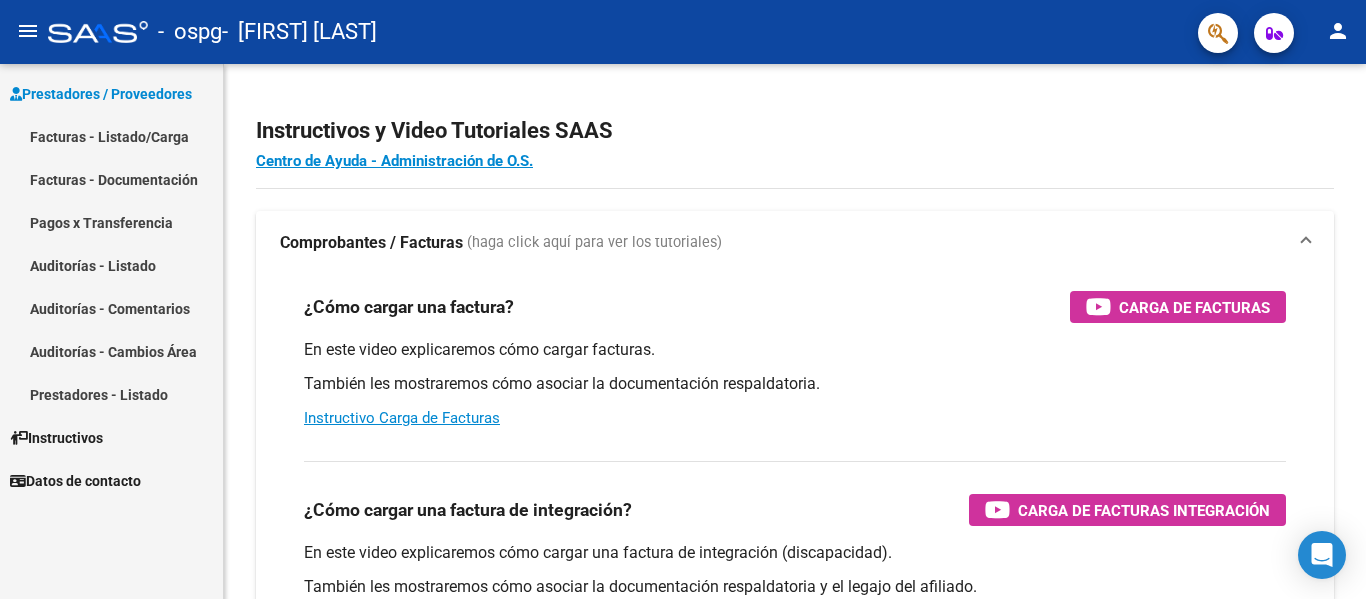 click on "Facturas - Listado/Carga" at bounding box center (111, 136) 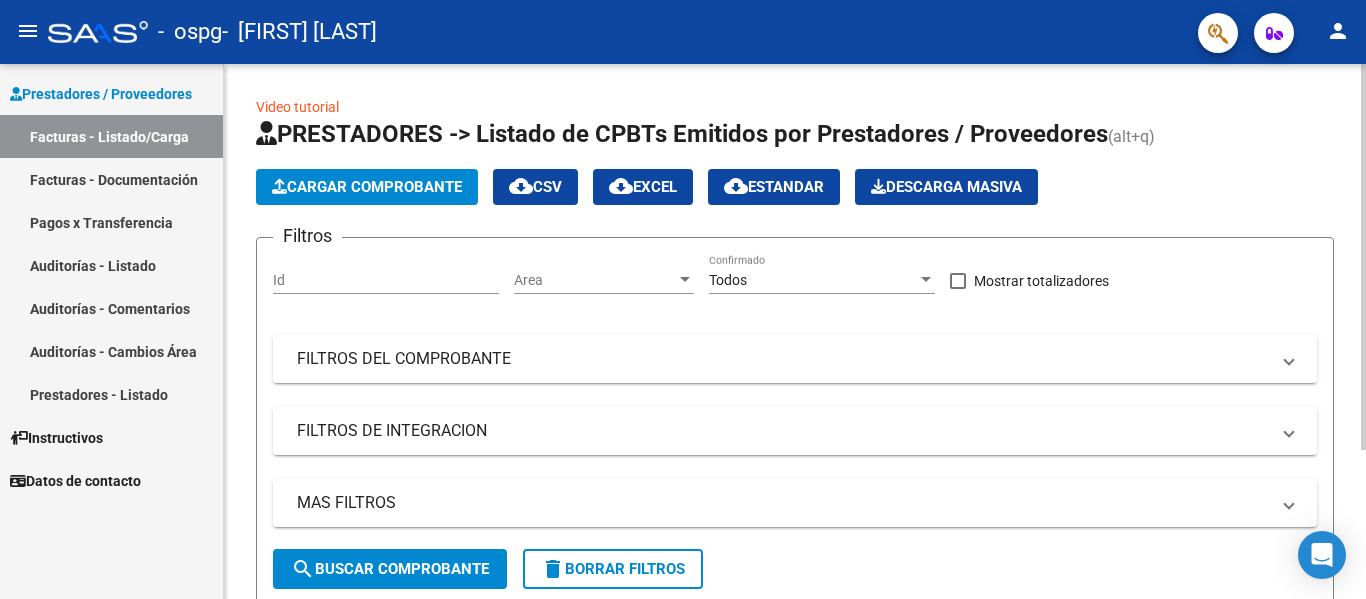 click on "Cargar Comprobante" 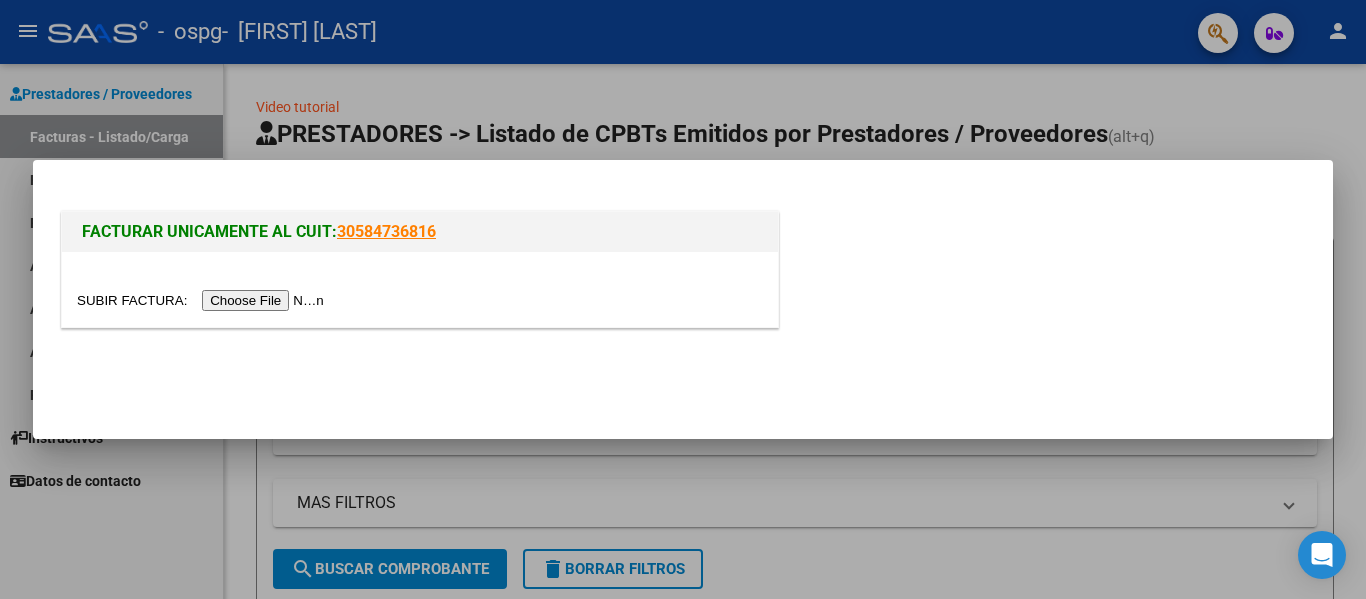 click at bounding box center (203, 300) 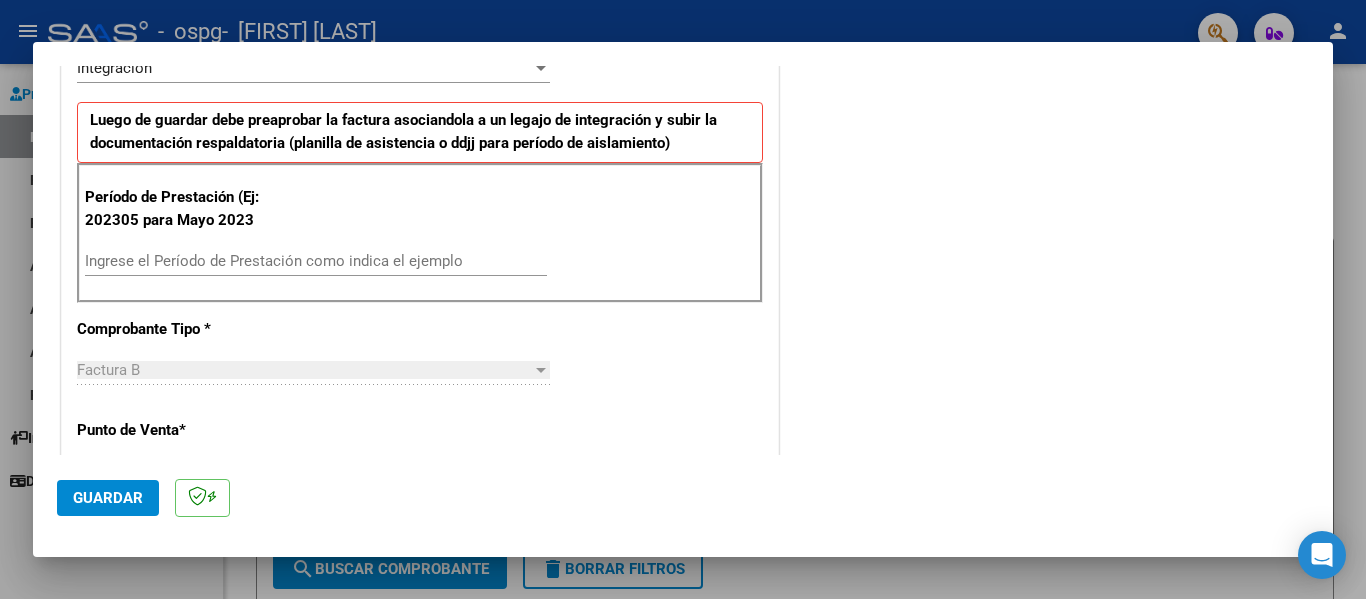 scroll, scrollTop: 494, scrollLeft: 0, axis: vertical 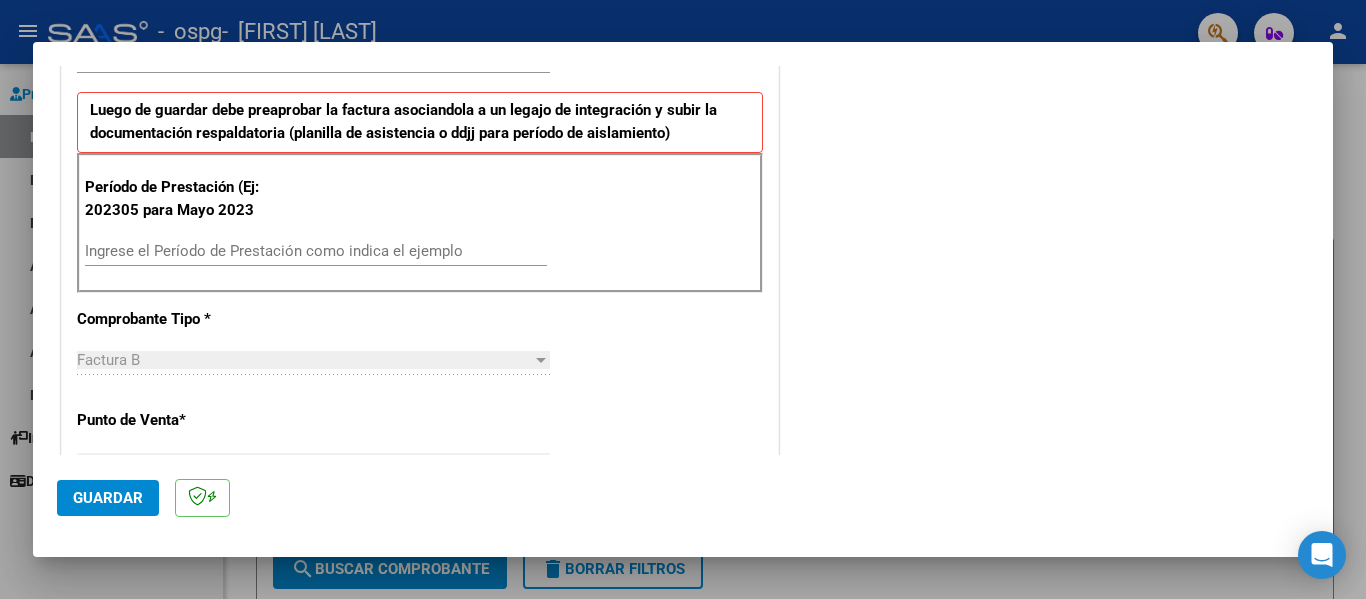 click on "Ingrese el Período de Prestación como indica el ejemplo" at bounding box center (316, 251) 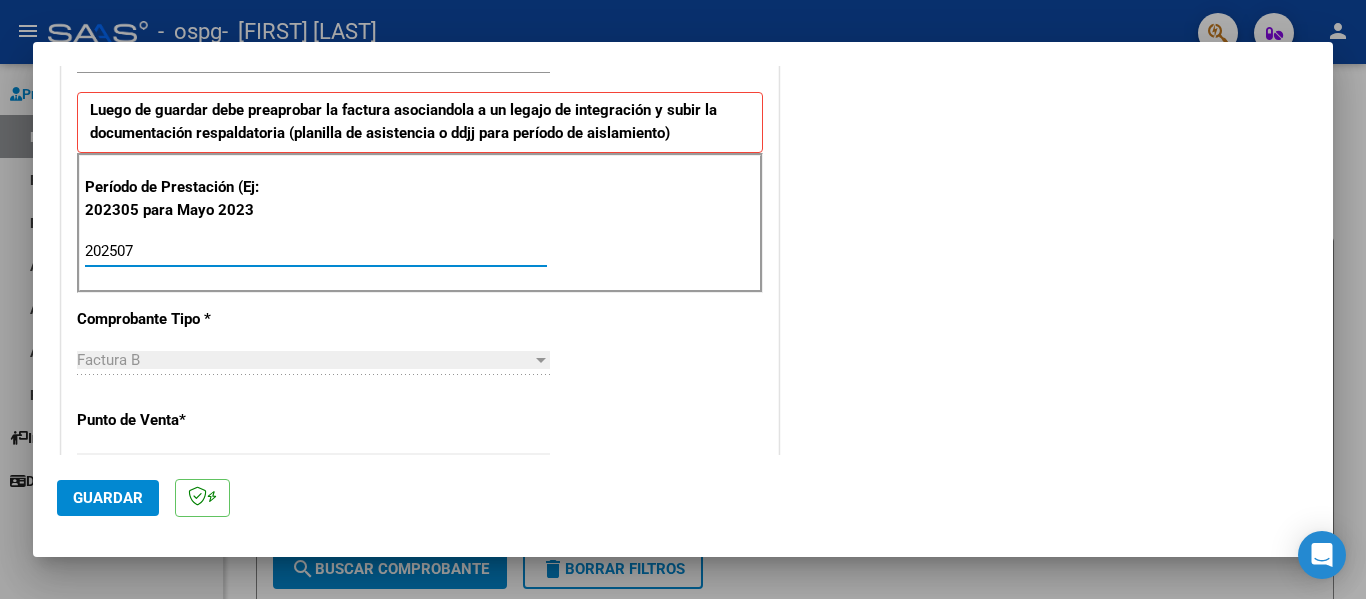 type on "202507" 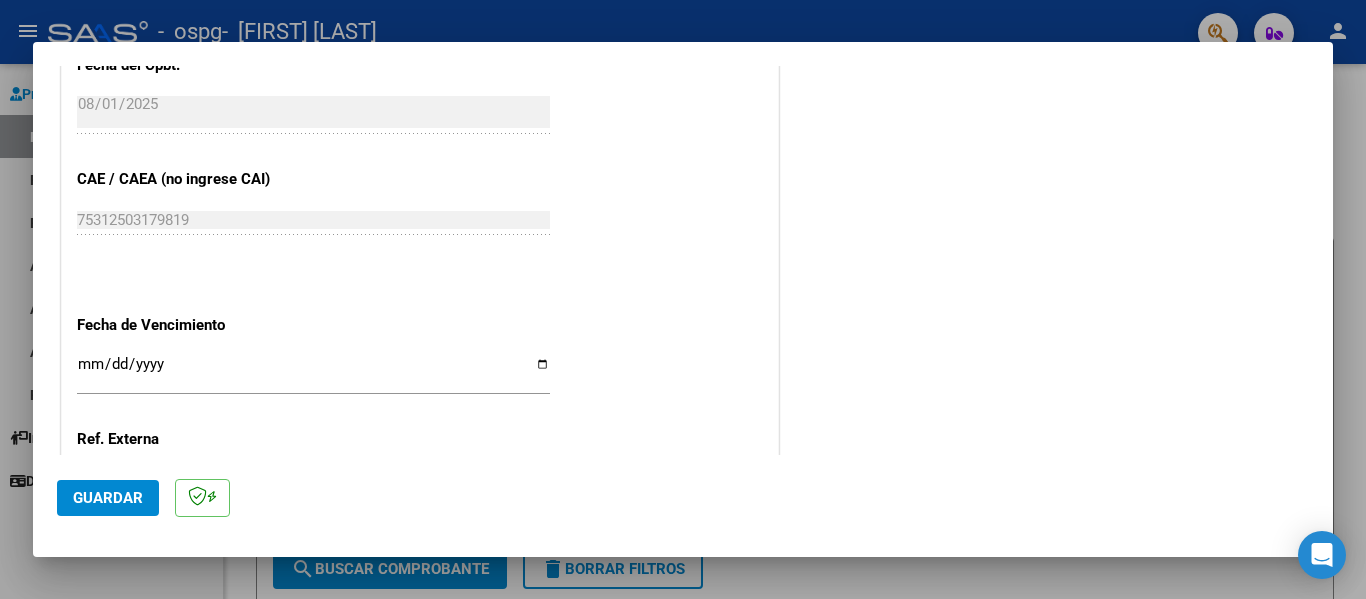 scroll, scrollTop: 1251, scrollLeft: 0, axis: vertical 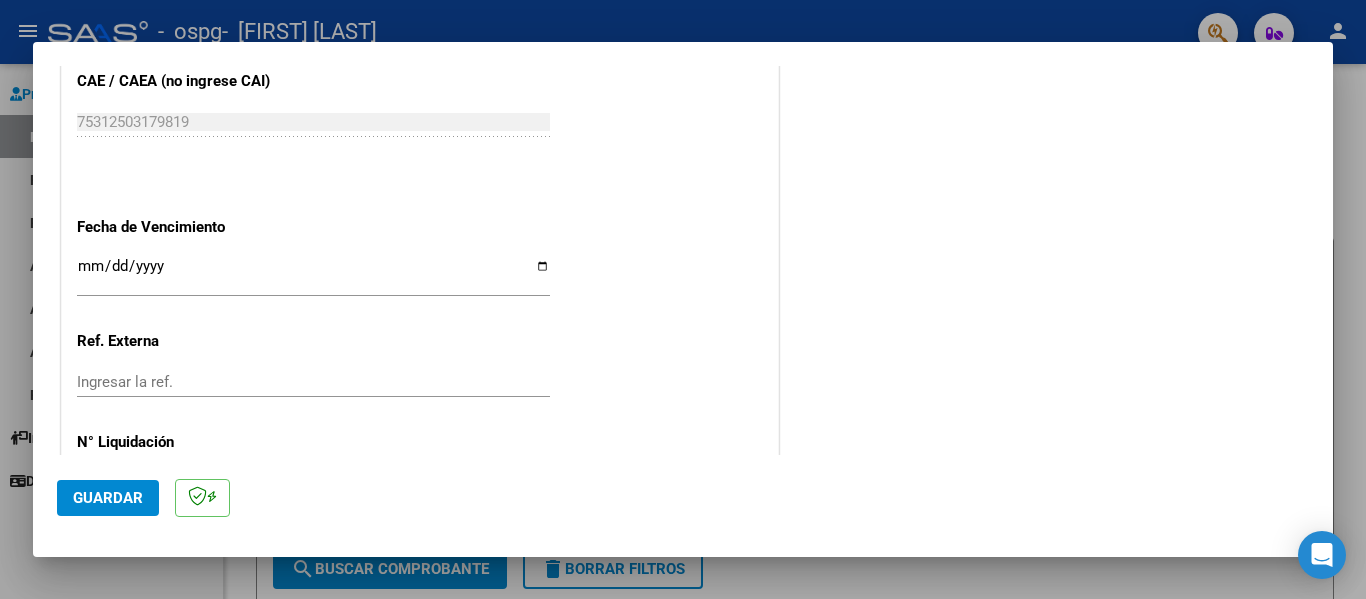 click on "Guardar" 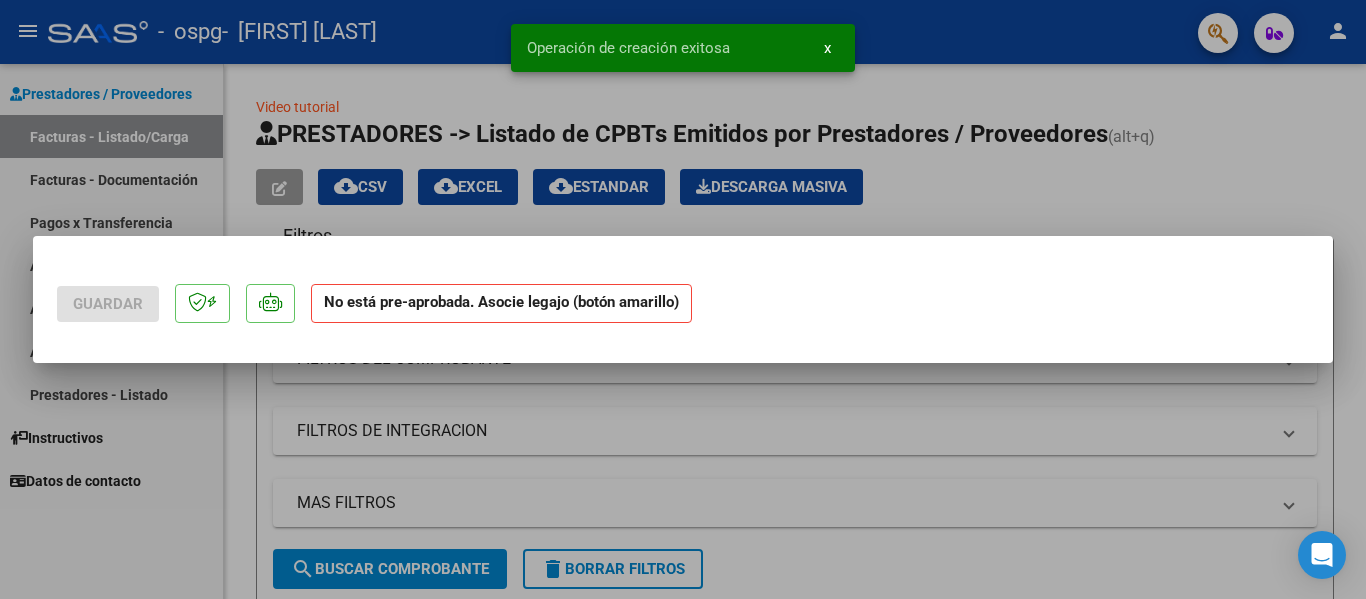 scroll, scrollTop: 0, scrollLeft: 0, axis: both 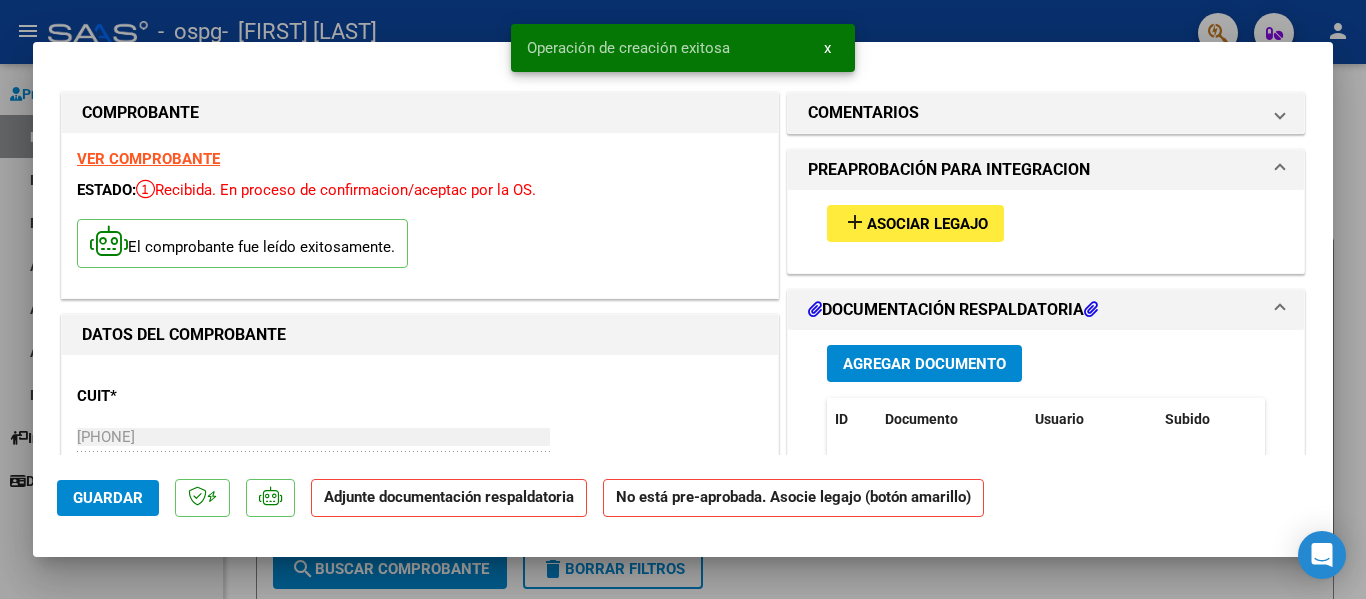 click on "Asociar Legajo" at bounding box center [927, 224] 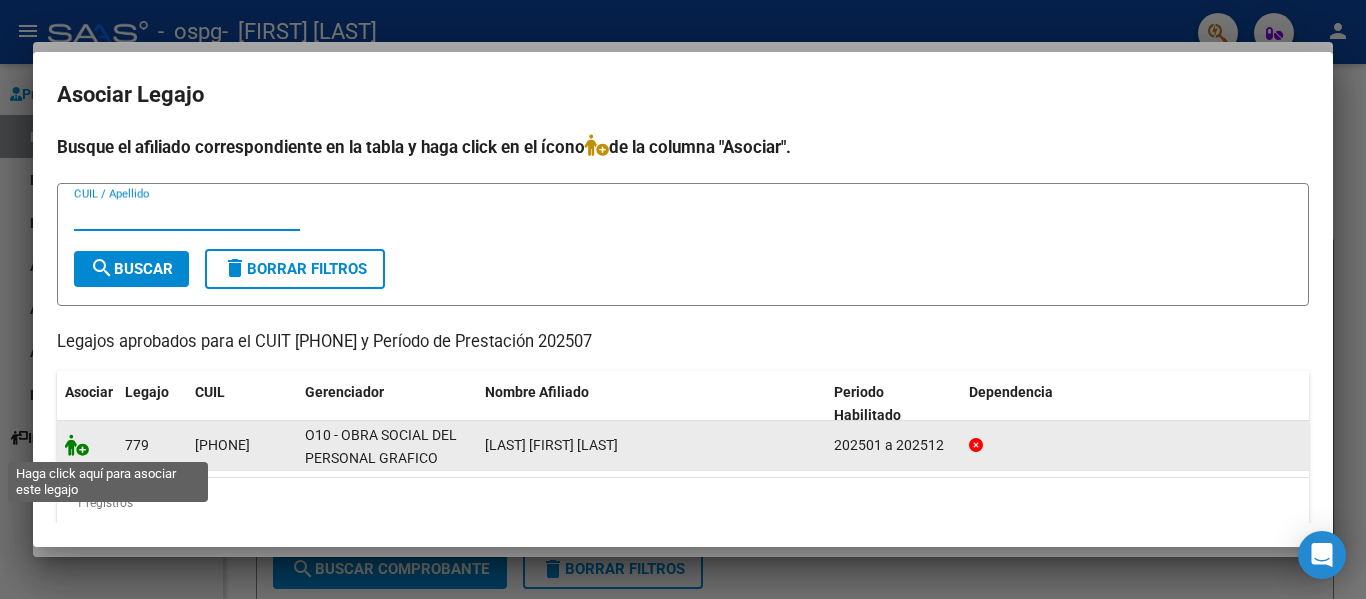 click 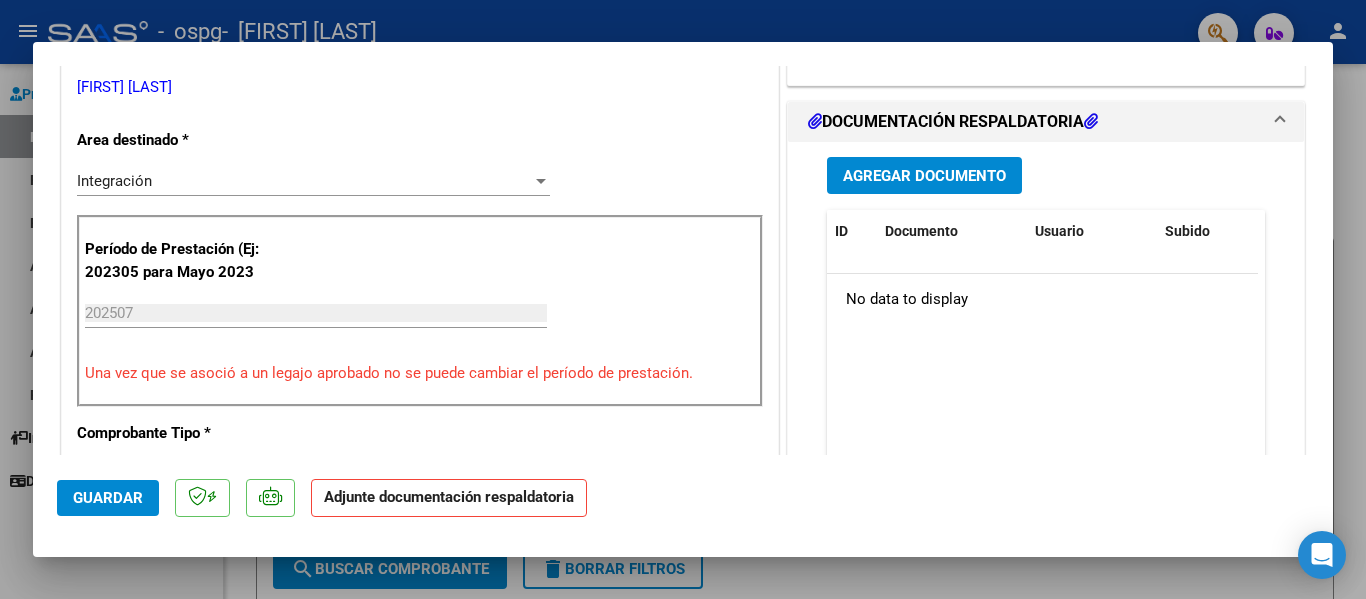 scroll, scrollTop: 452, scrollLeft: 0, axis: vertical 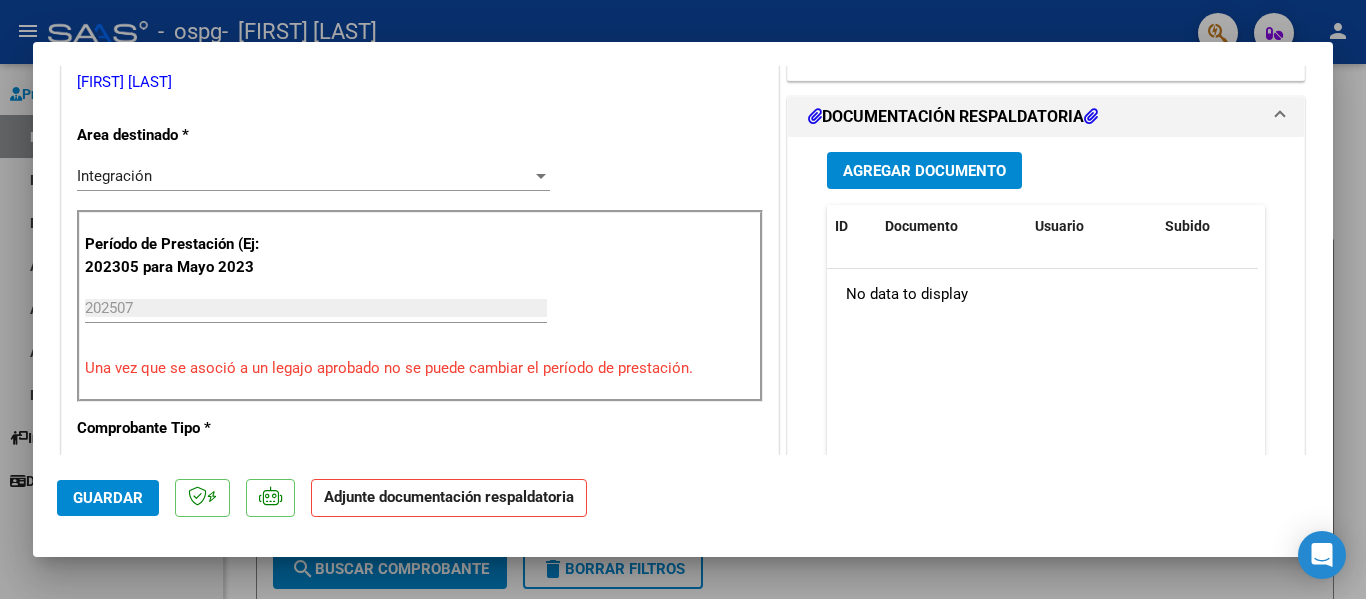 click on "Agregar Documento" at bounding box center (924, 171) 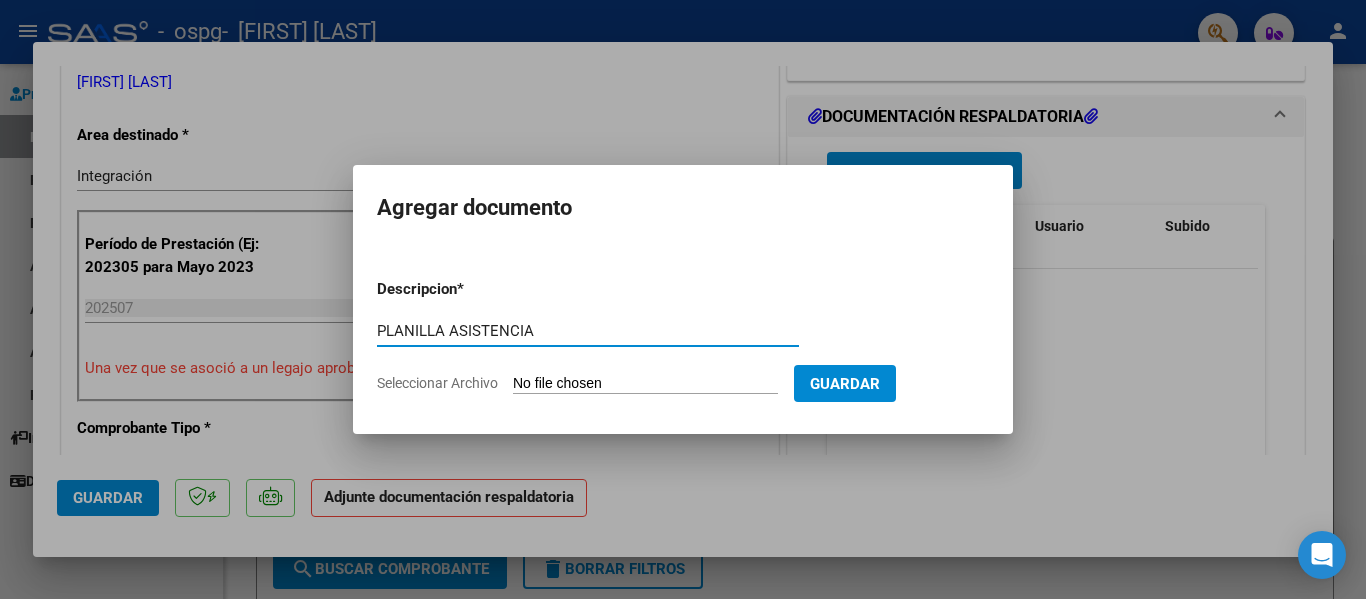 type on "PLANILLA ASISTENCIA" 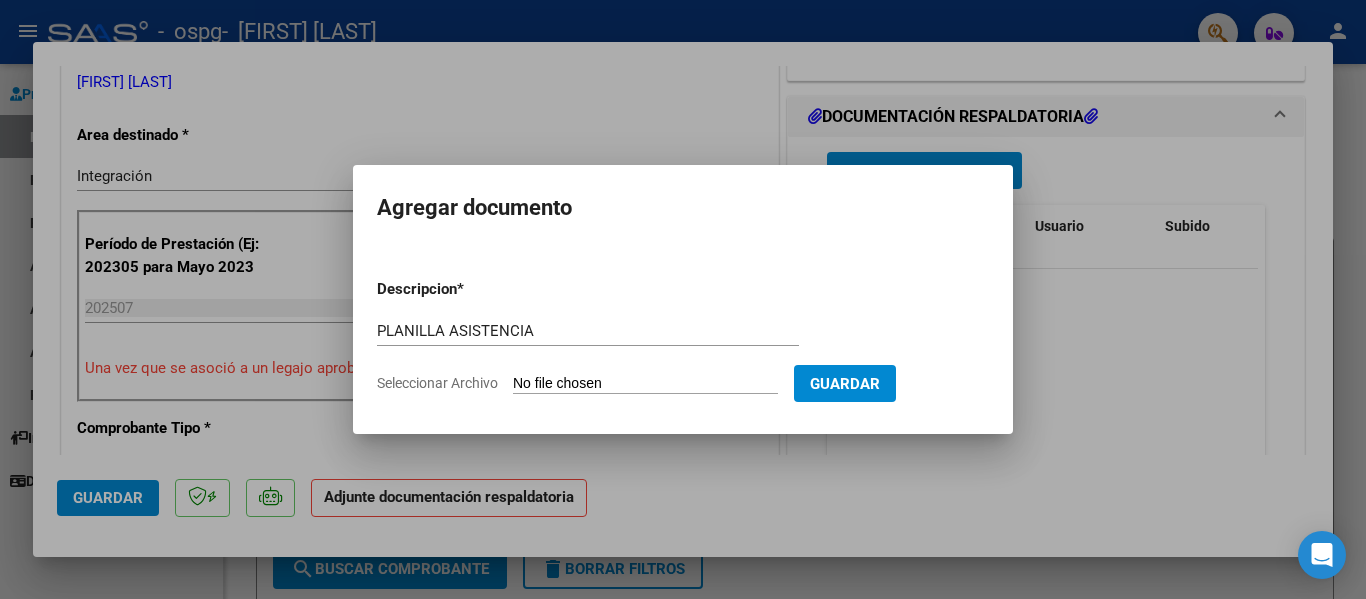 type on "C:\fakepath\7 Planilla Escurra.pdf" 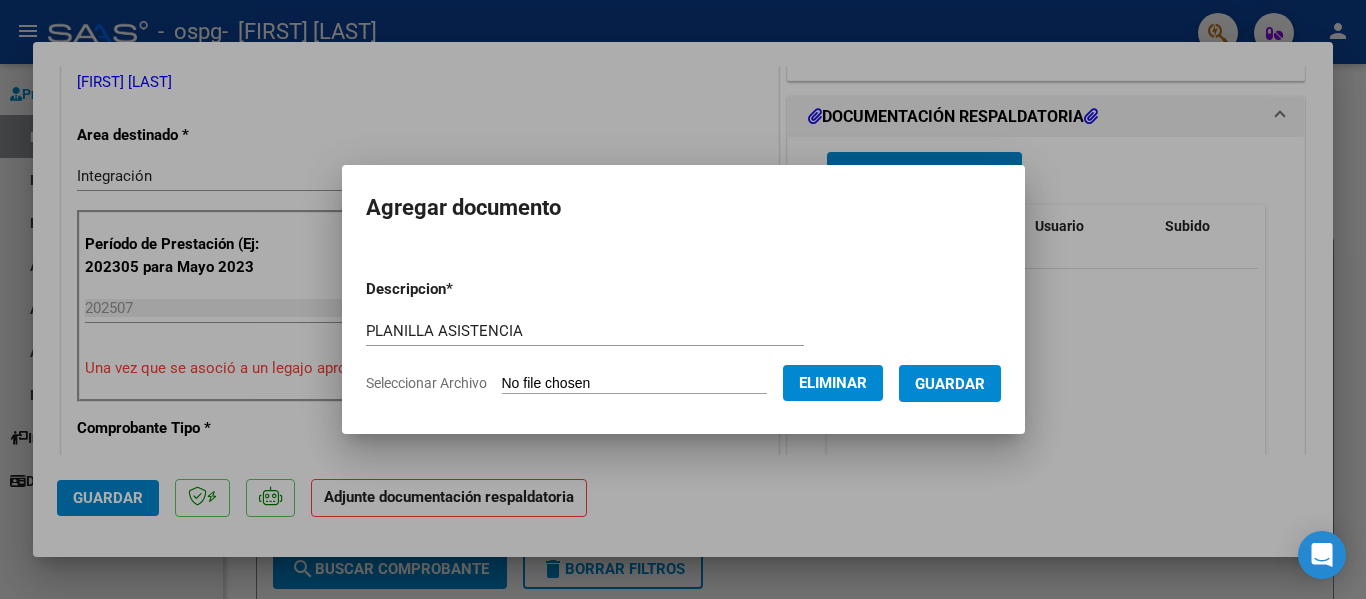 click on "Guardar" at bounding box center [950, 384] 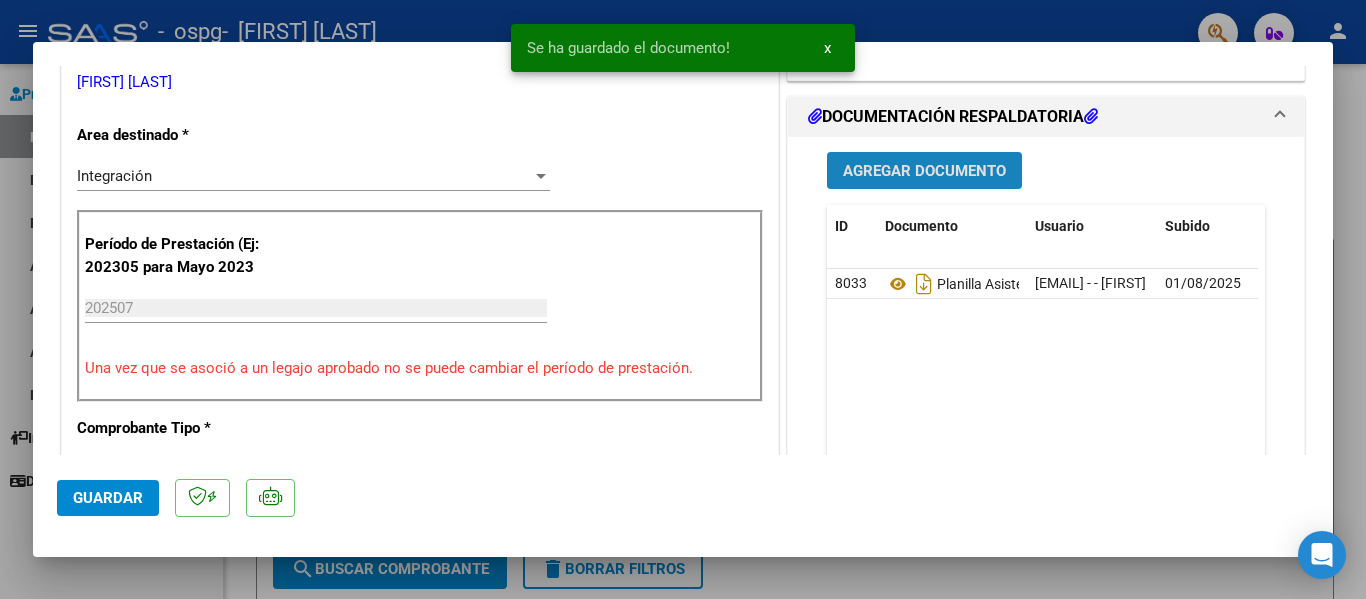 click on "Agregar Documento" at bounding box center [924, 171] 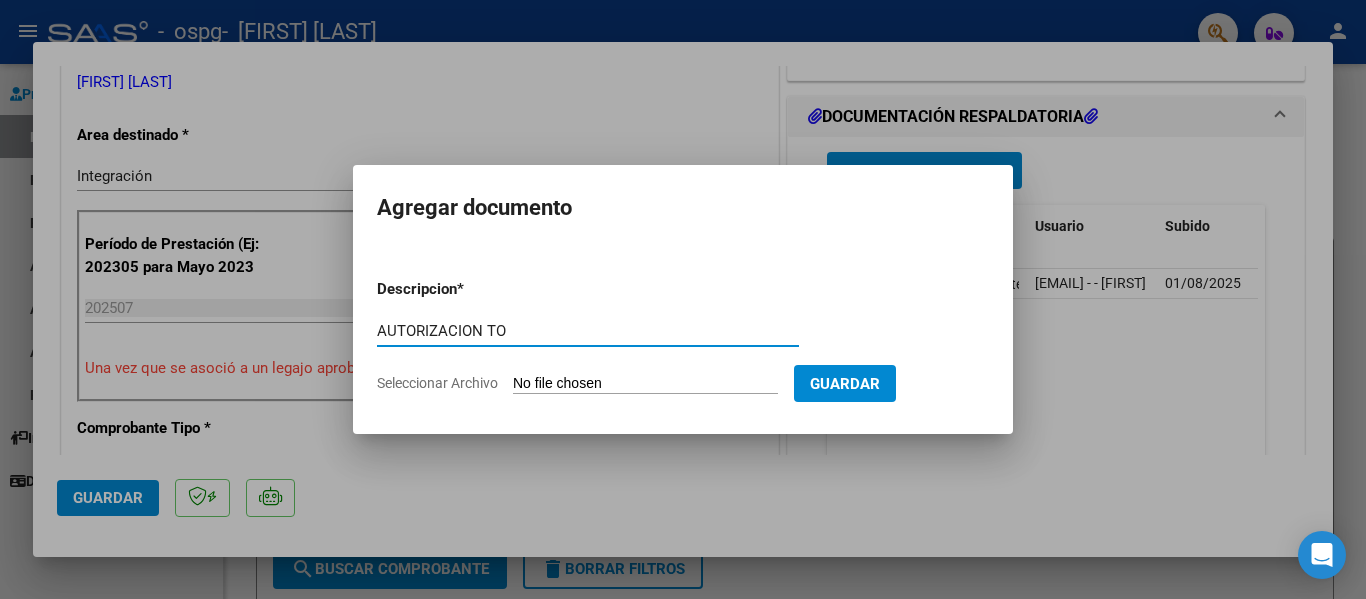 type on "AUTORIZACION TO" 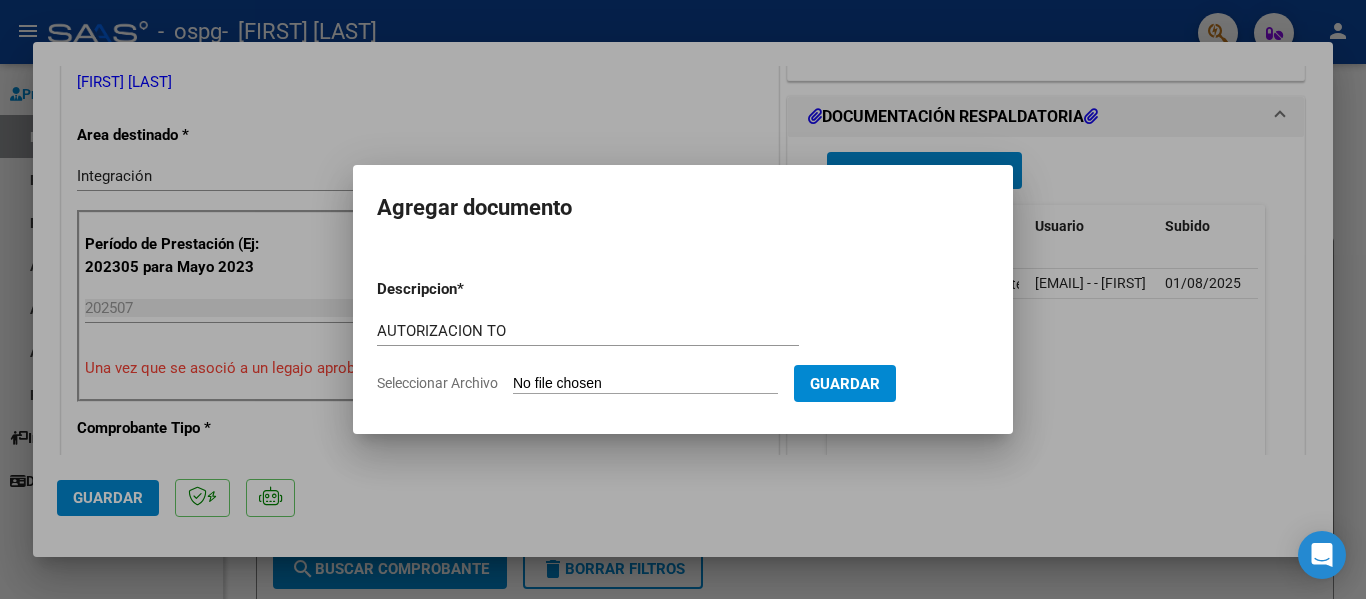 click on "Seleccionar Archivo" at bounding box center (645, 384) 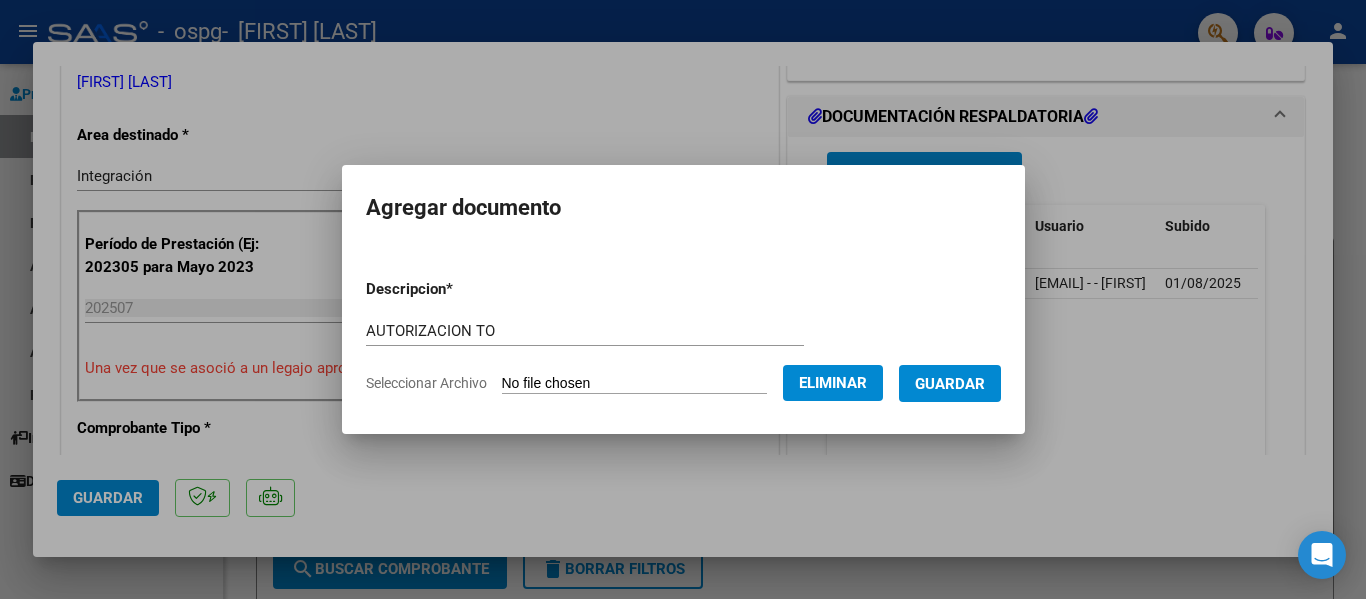 click on "Guardar" at bounding box center [950, 384] 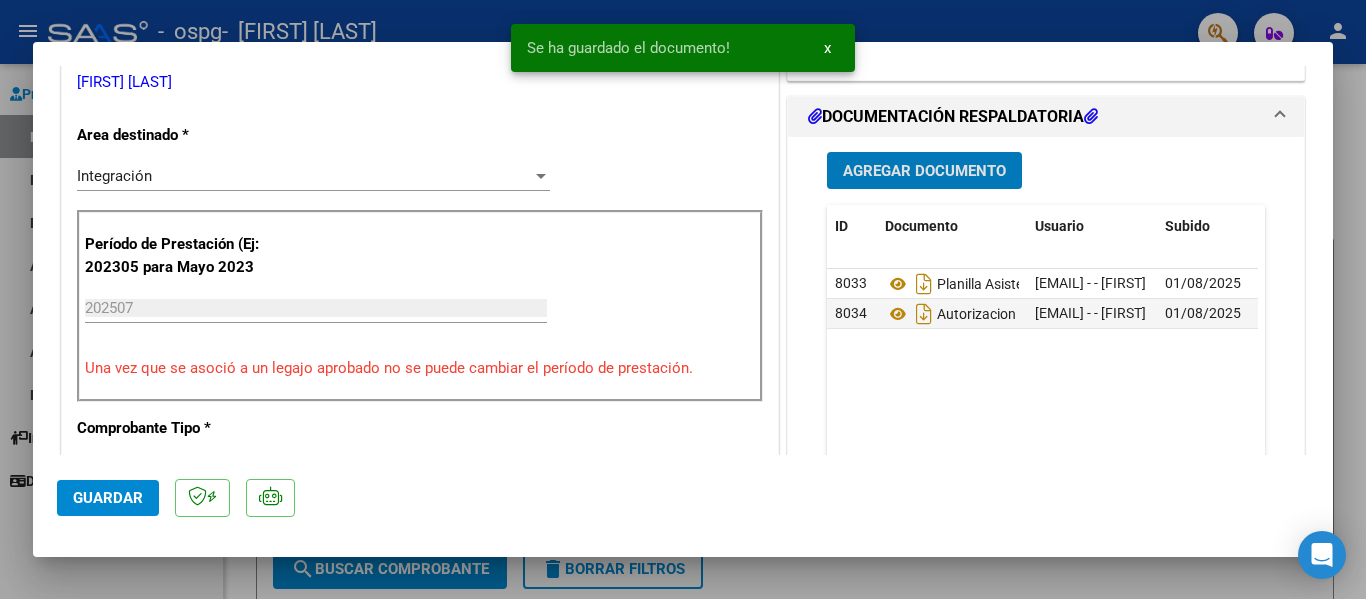 click on "Guardar" 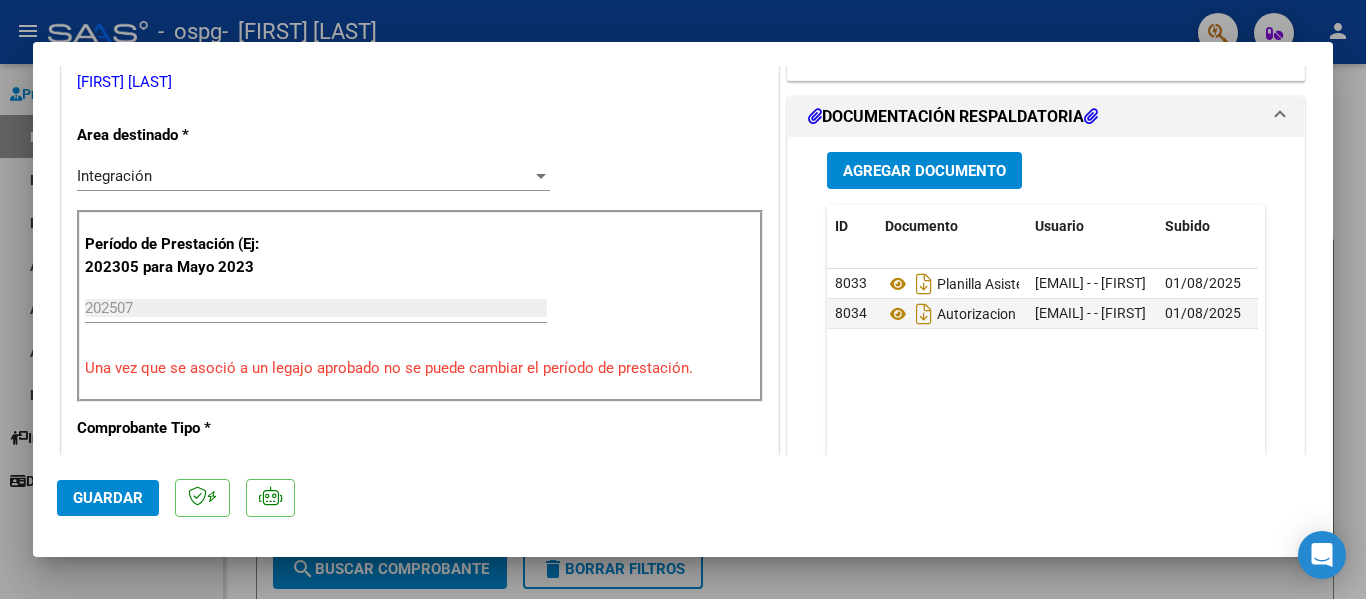 click at bounding box center [683, 299] 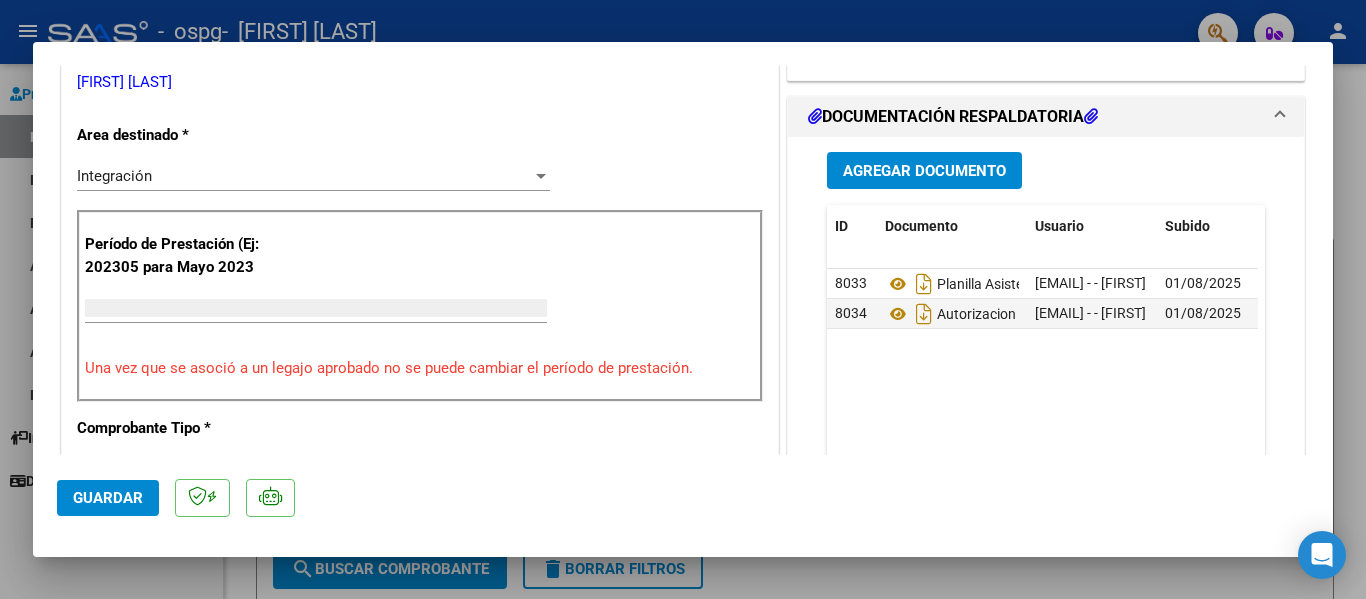 scroll, scrollTop: 0, scrollLeft: 0, axis: both 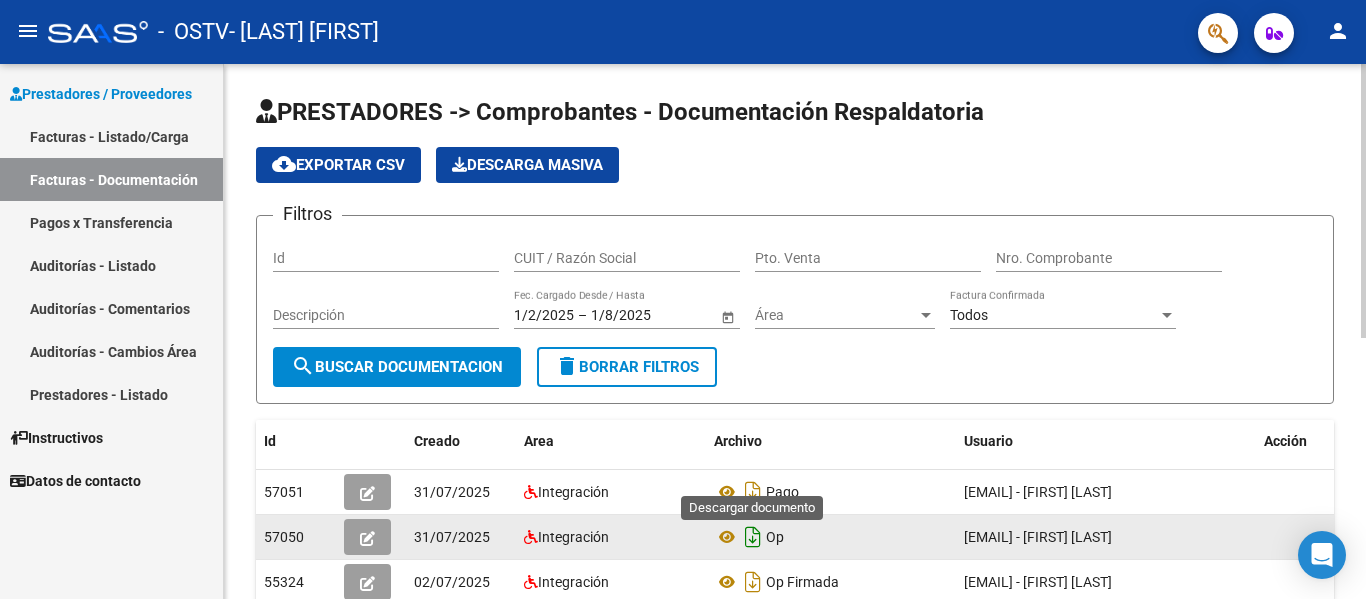 click 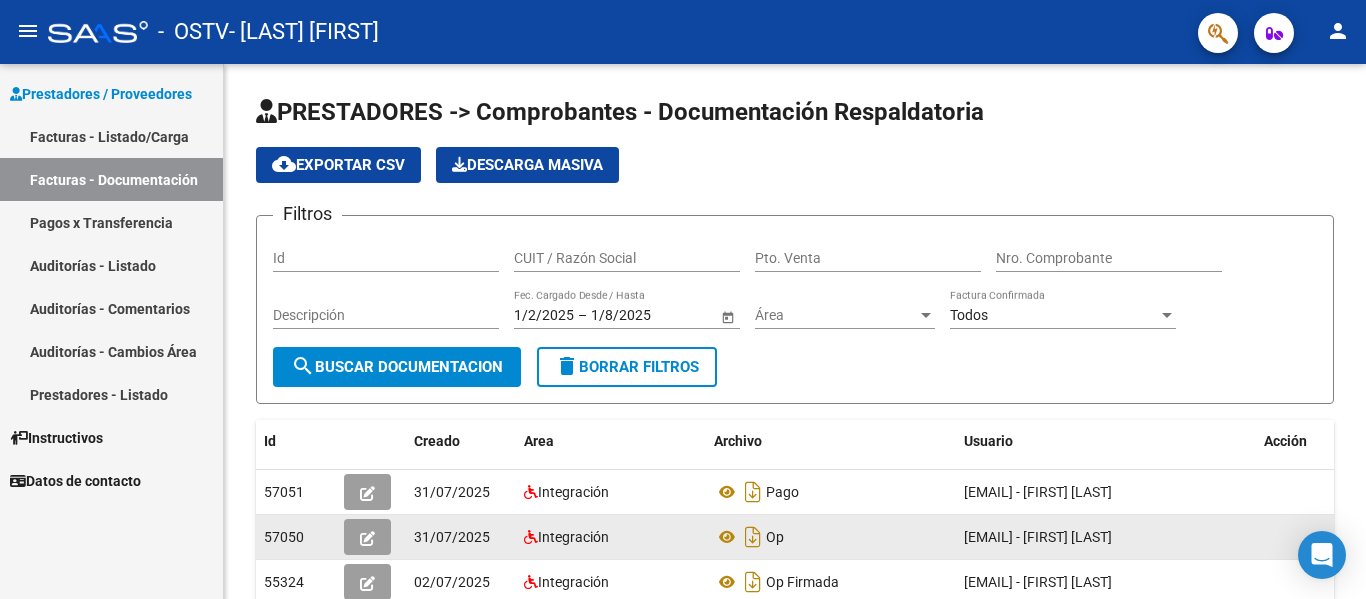 click on "Facturas - Listado/Carga" at bounding box center [111, 136] 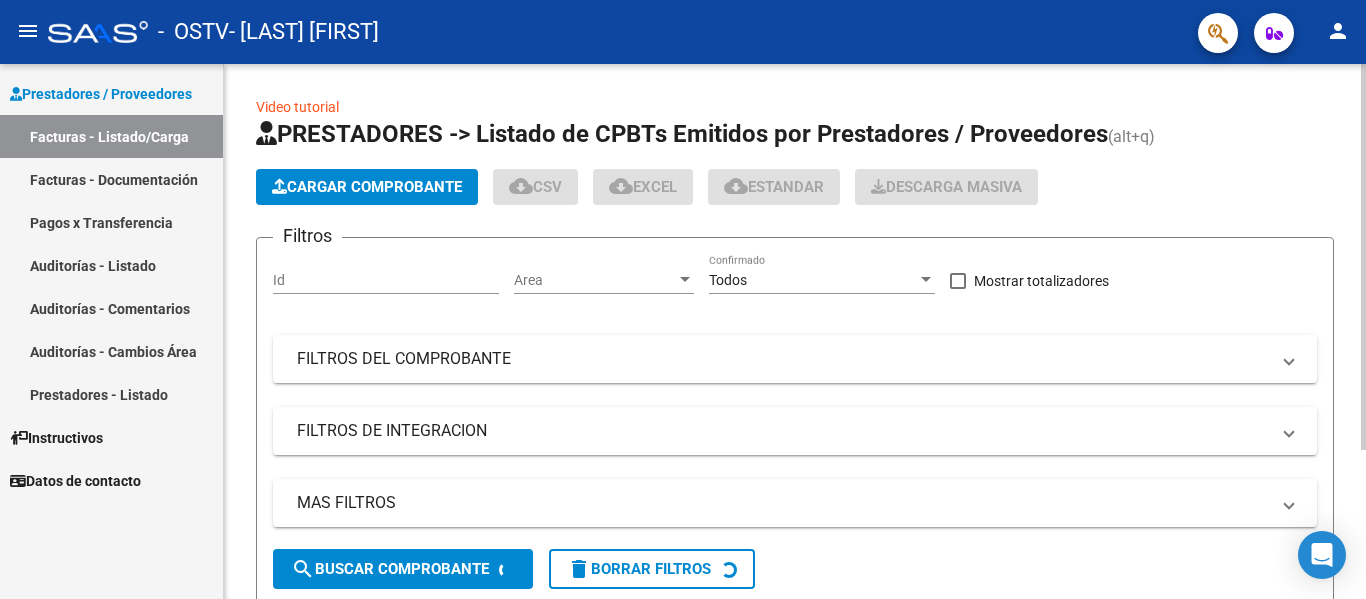 click on "Cargar Comprobante" 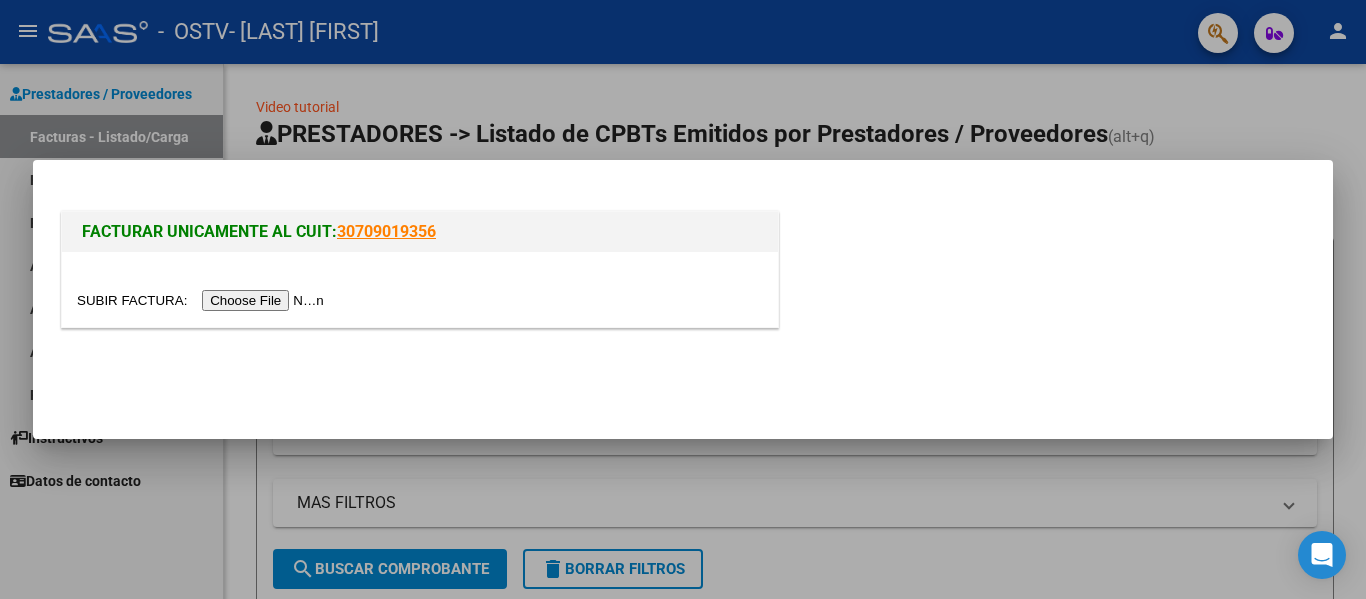 click at bounding box center (203, 300) 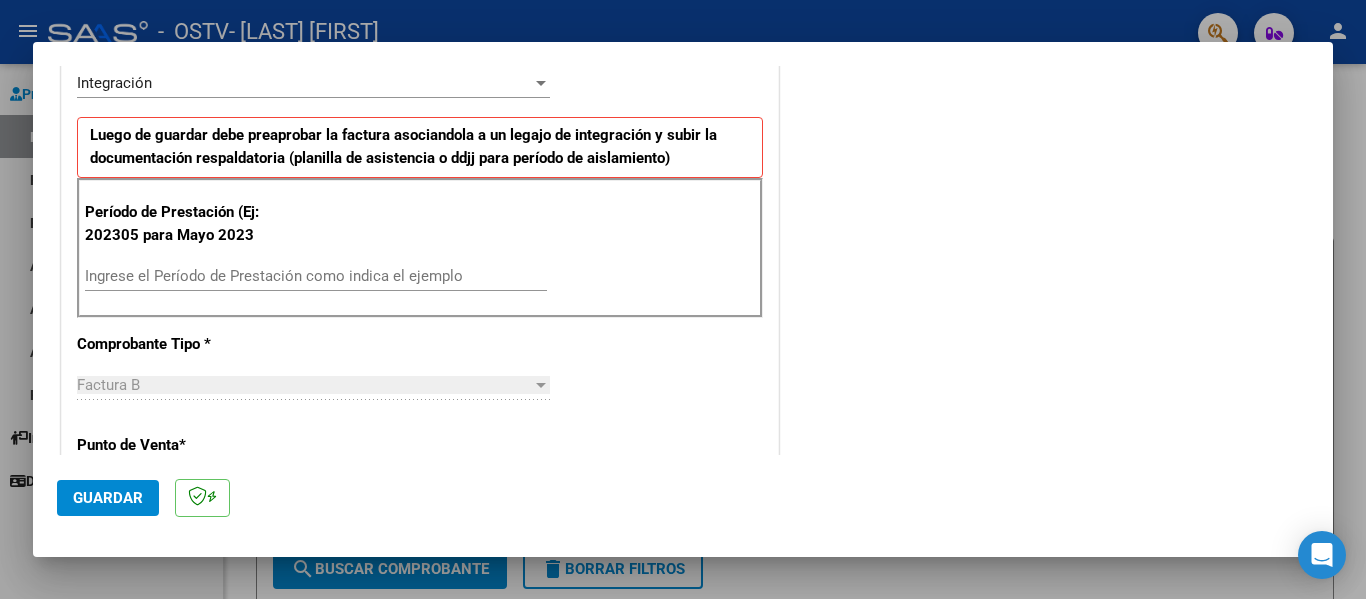scroll, scrollTop: 460, scrollLeft: 0, axis: vertical 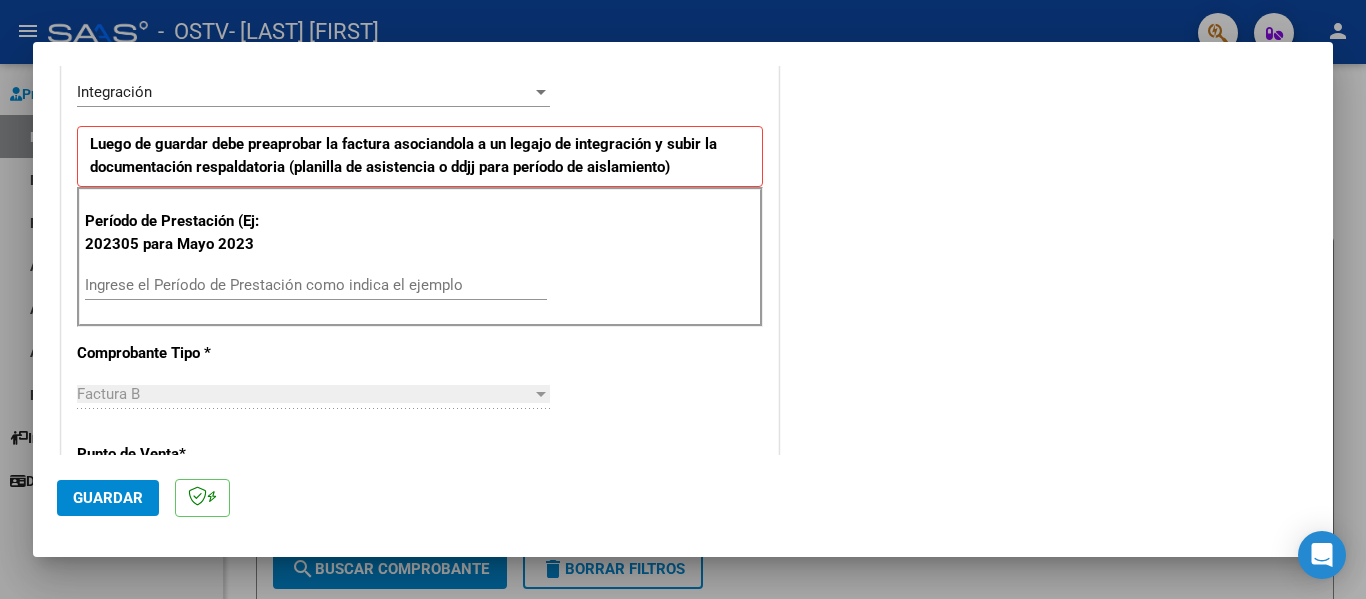 click on "Ingrese el Período de Prestación como indica el ejemplo" at bounding box center (316, 285) 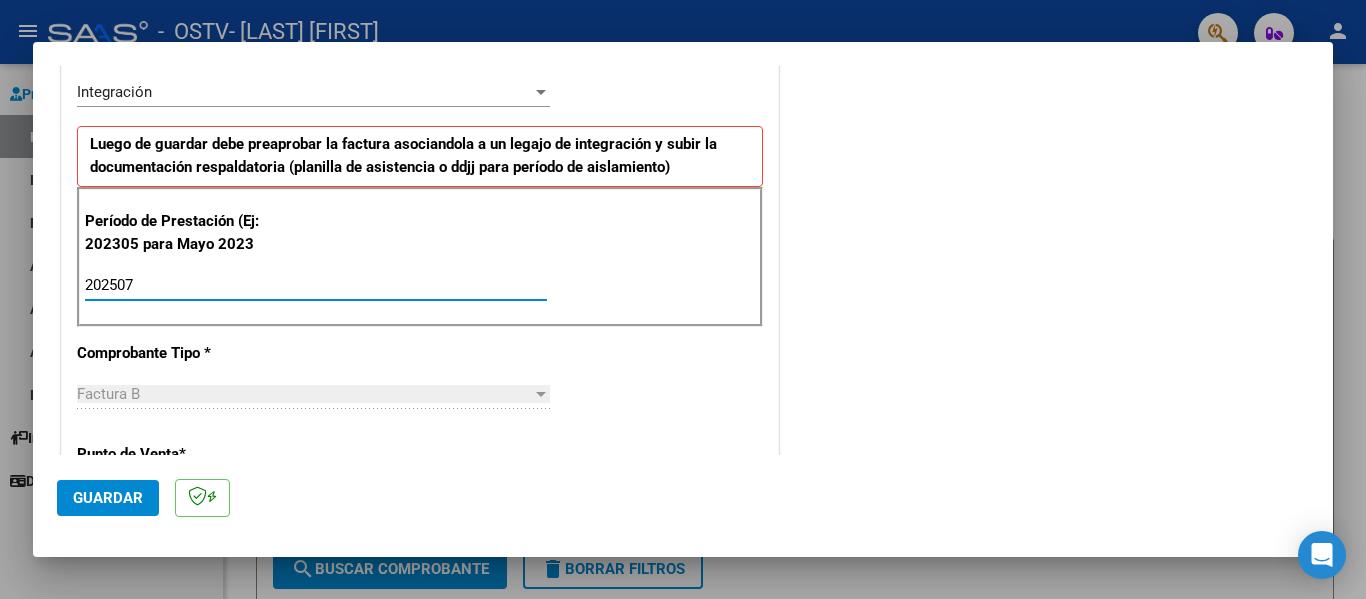 type on "202507" 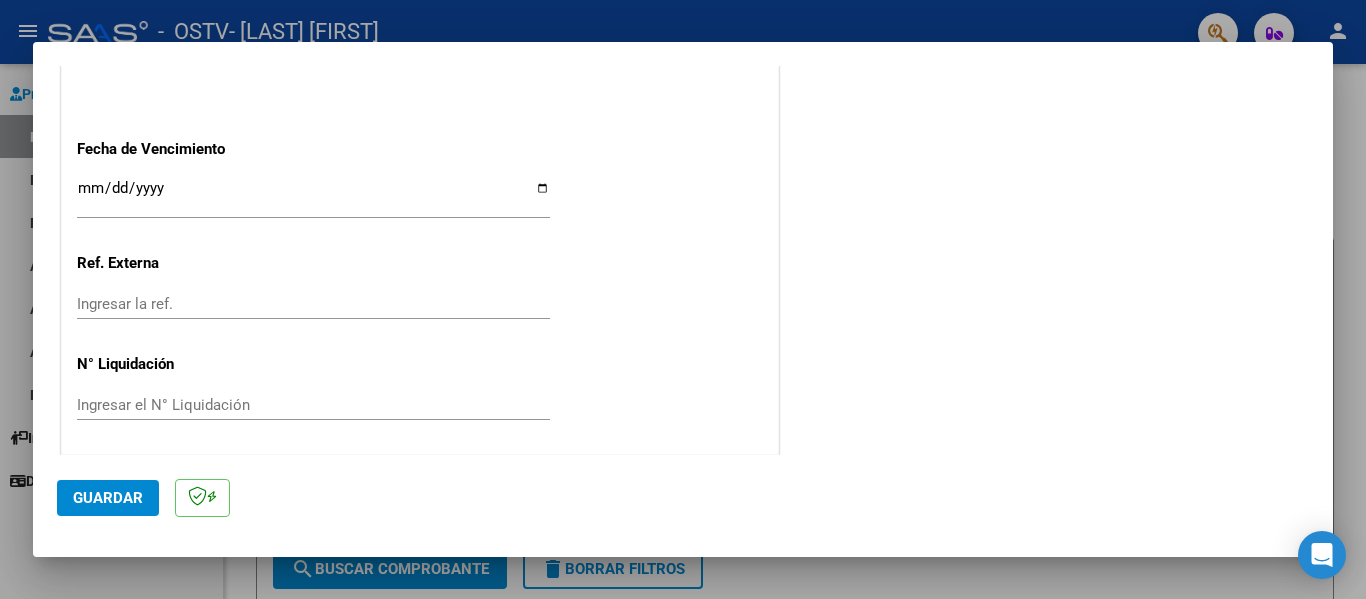 scroll, scrollTop: 1333, scrollLeft: 0, axis: vertical 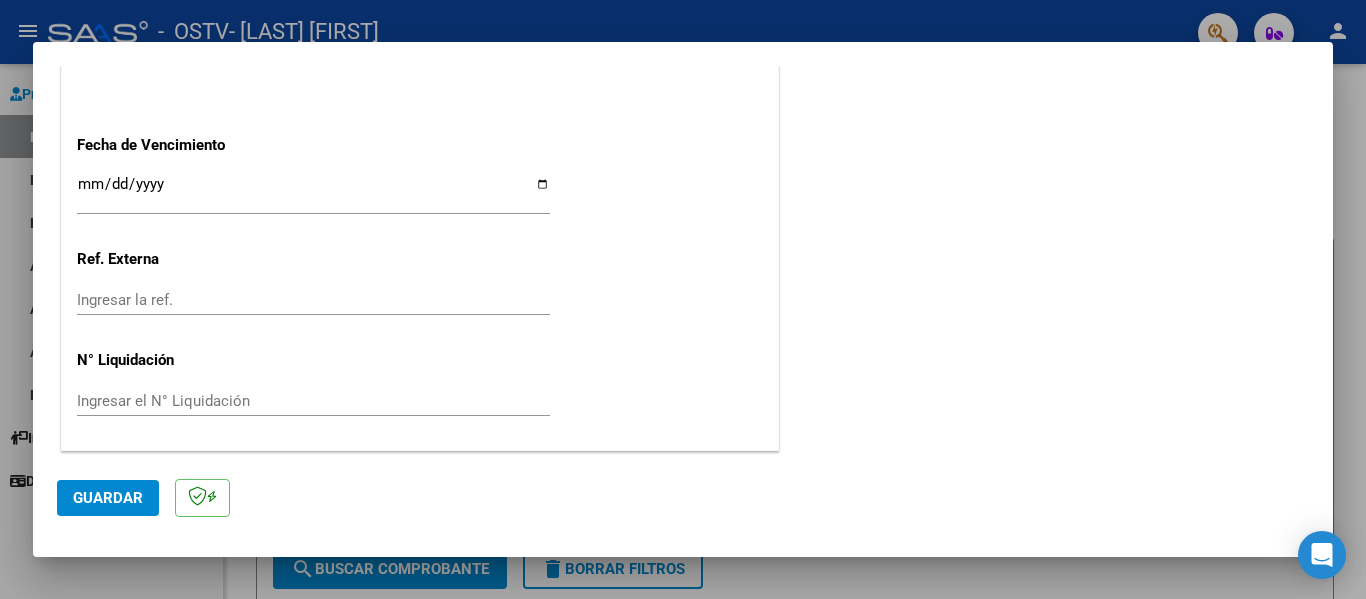 click on "Guardar" 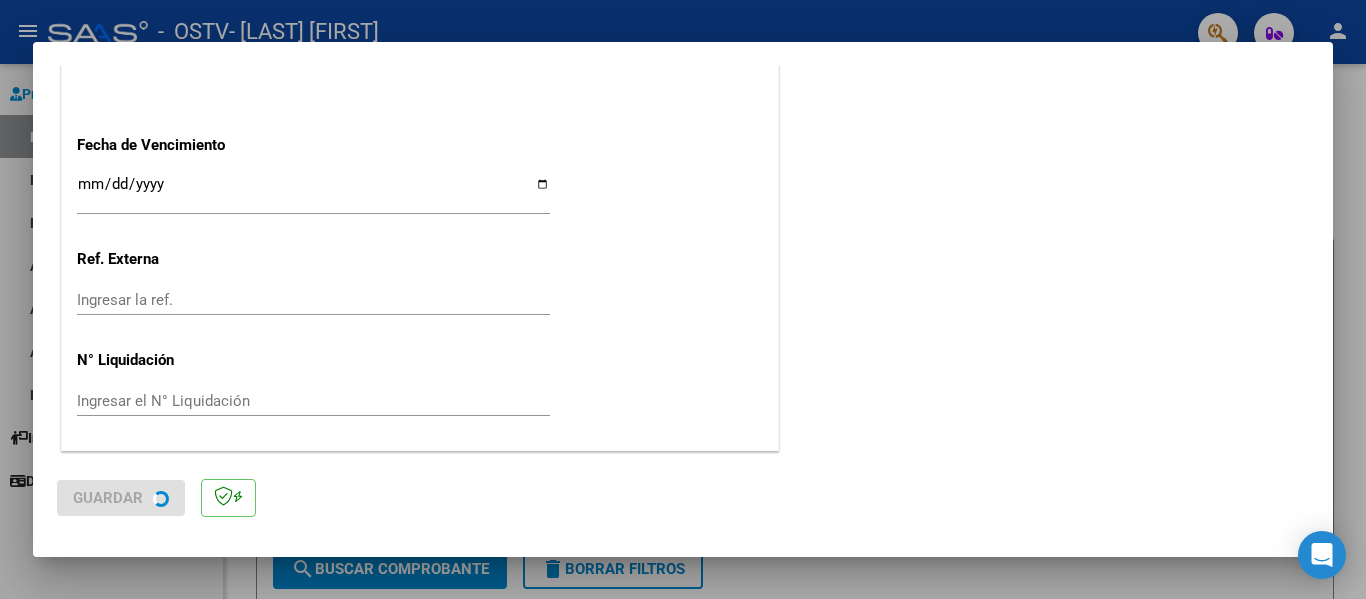 scroll, scrollTop: 0, scrollLeft: 0, axis: both 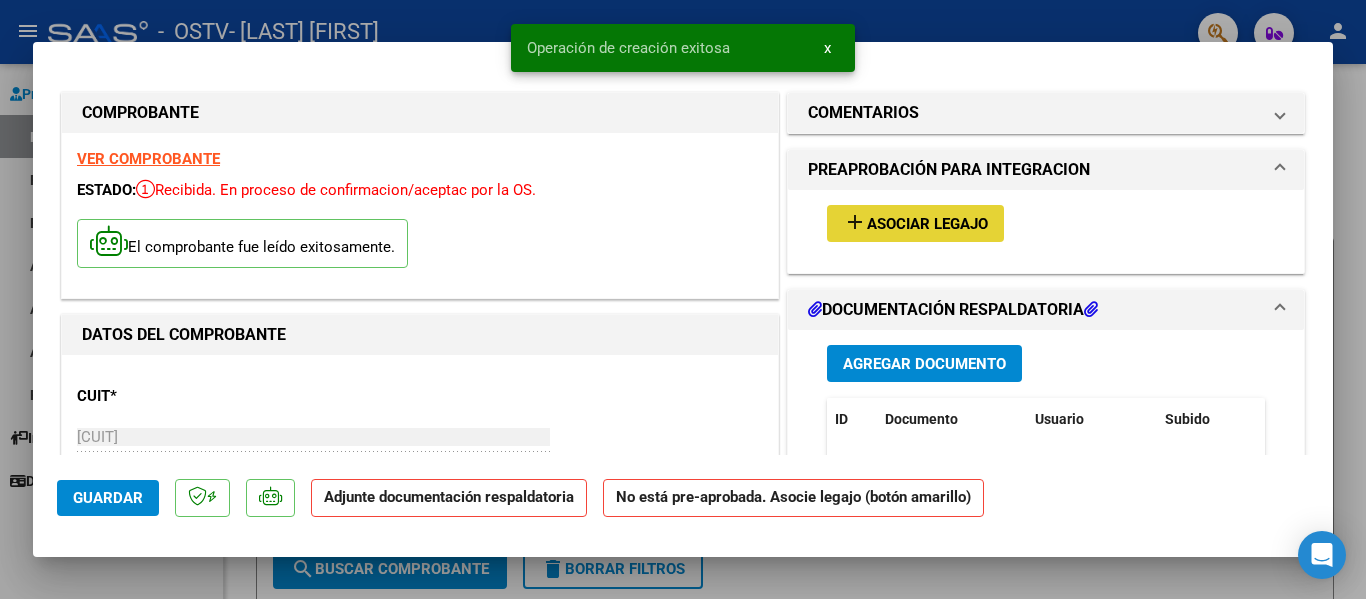 click on "Asociar Legajo" at bounding box center (927, 224) 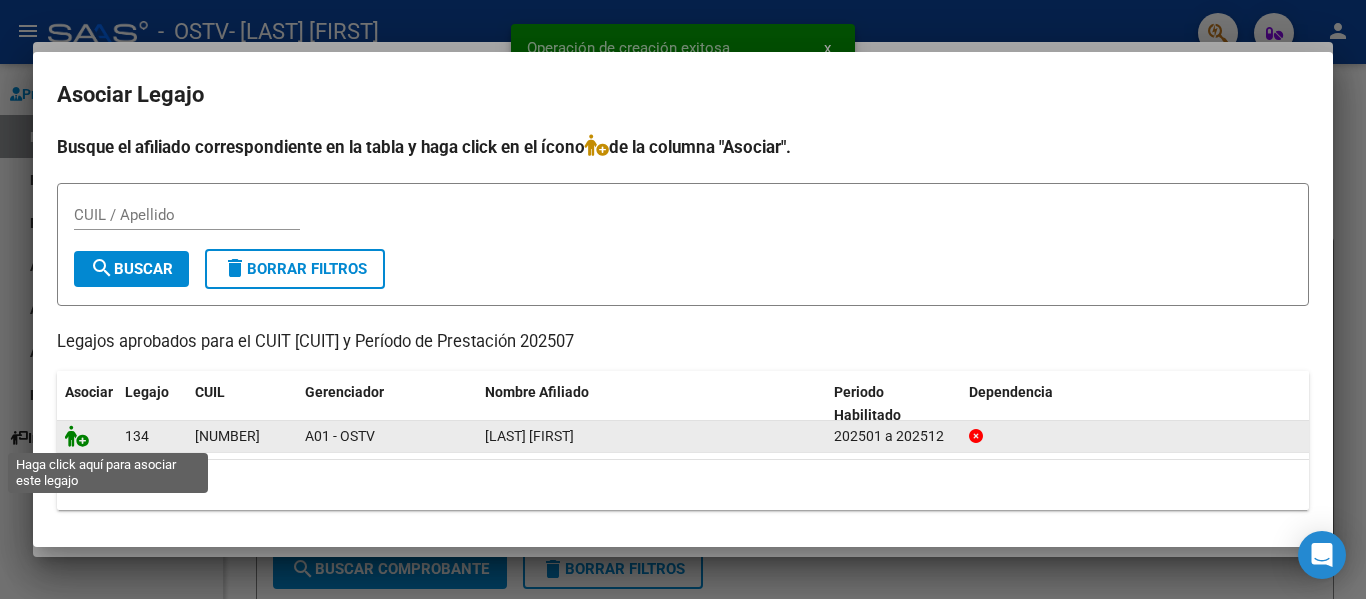 click 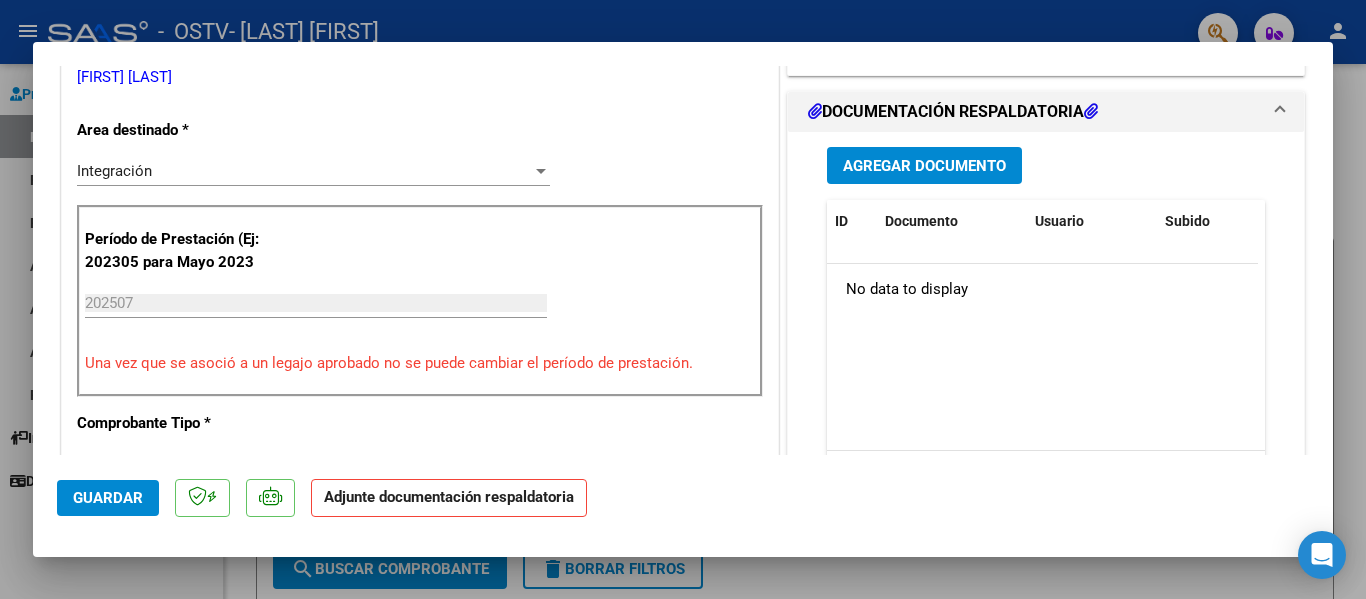 scroll, scrollTop: 436, scrollLeft: 0, axis: vertical 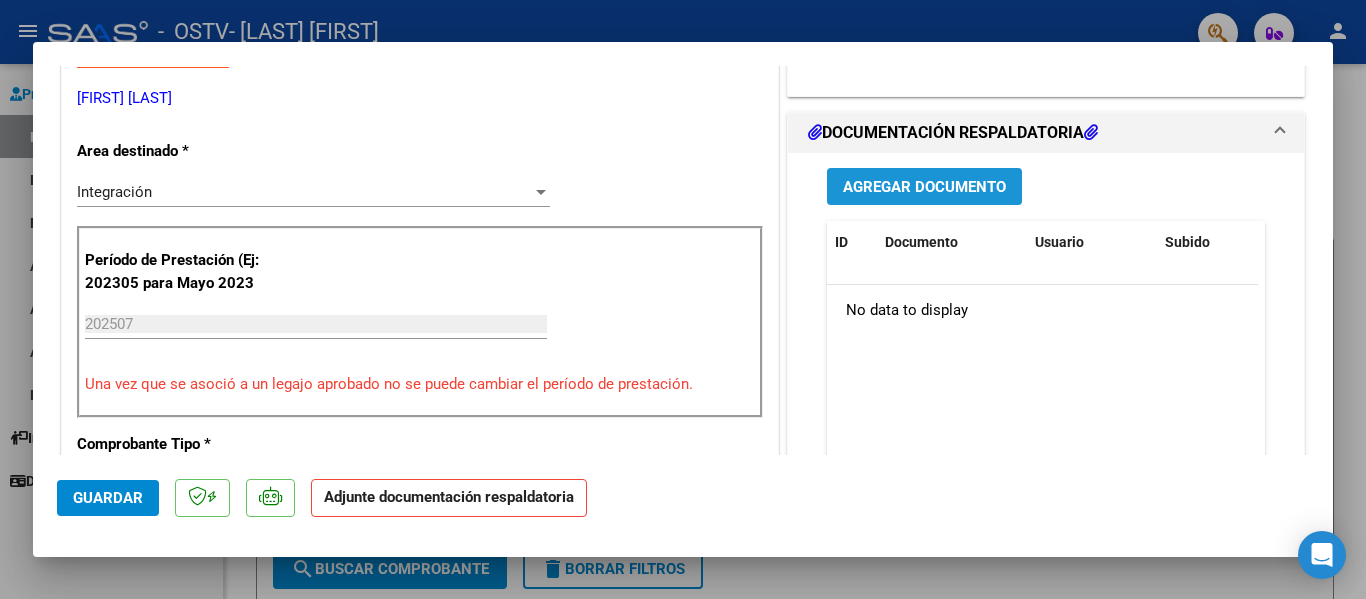 click on "Agregar Documento" at bounding box center (924, 187) 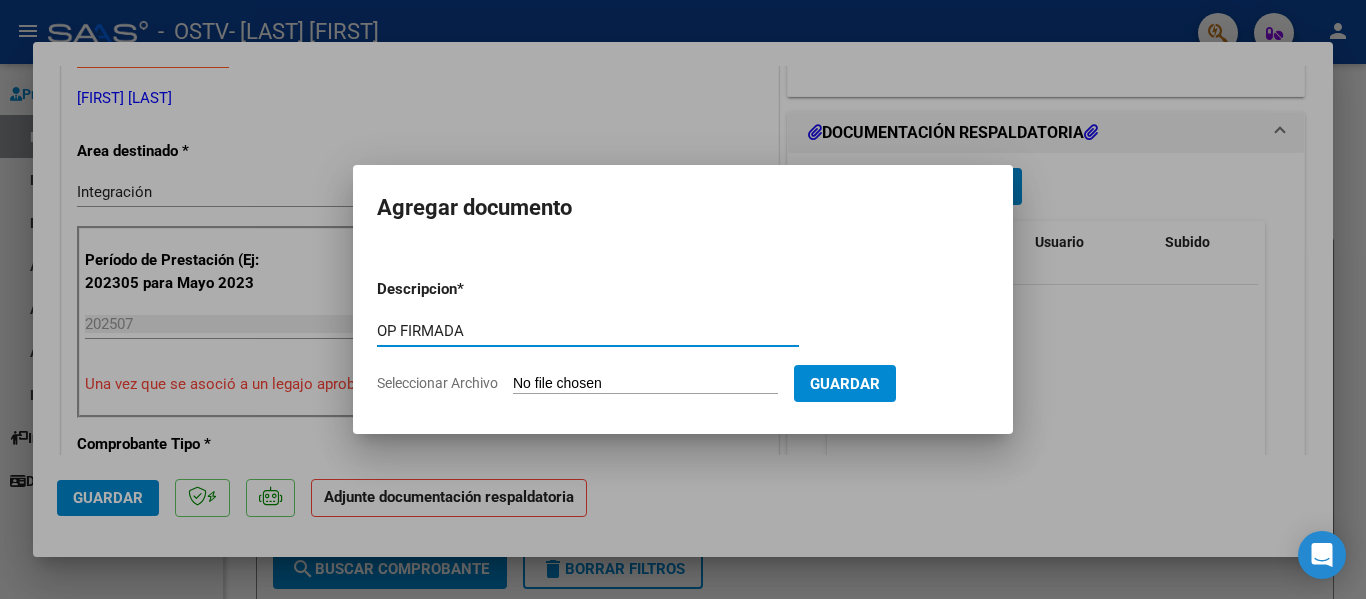 type on "OP FIRMADA" 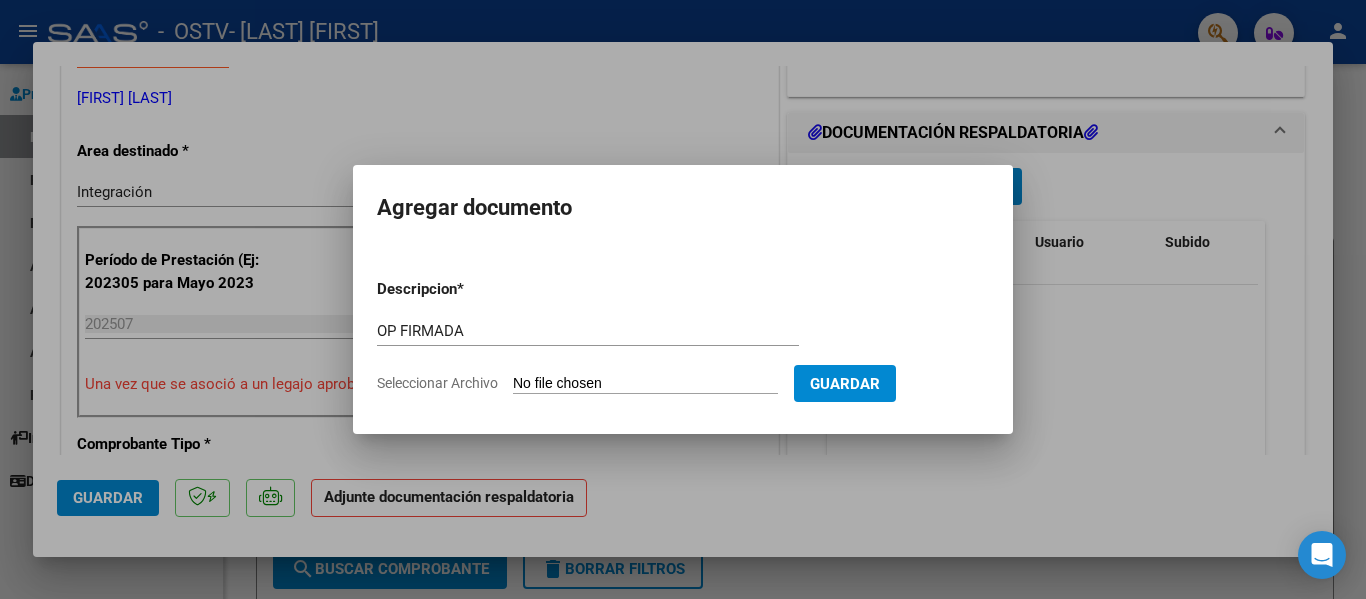 type on "C:\fakepath\[CUIT]-FACTURA_B-2-1713-ANEXO-OP (1).pdf" 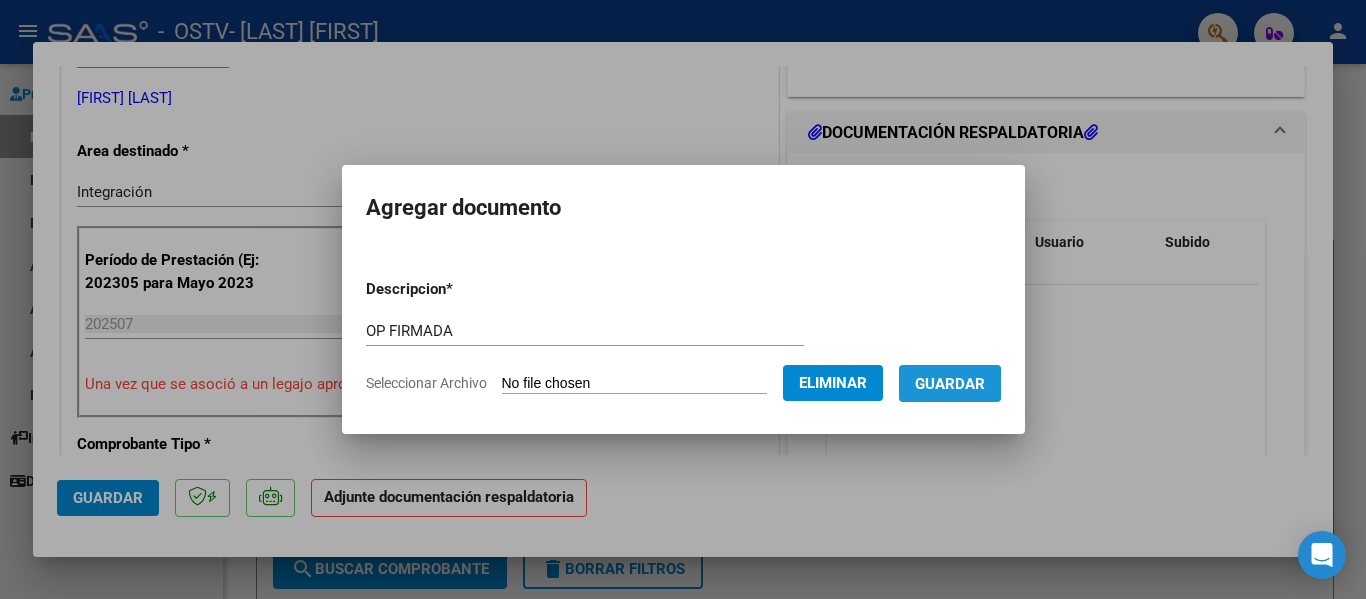 click on "Guardar" at bounding box center [950, 384] 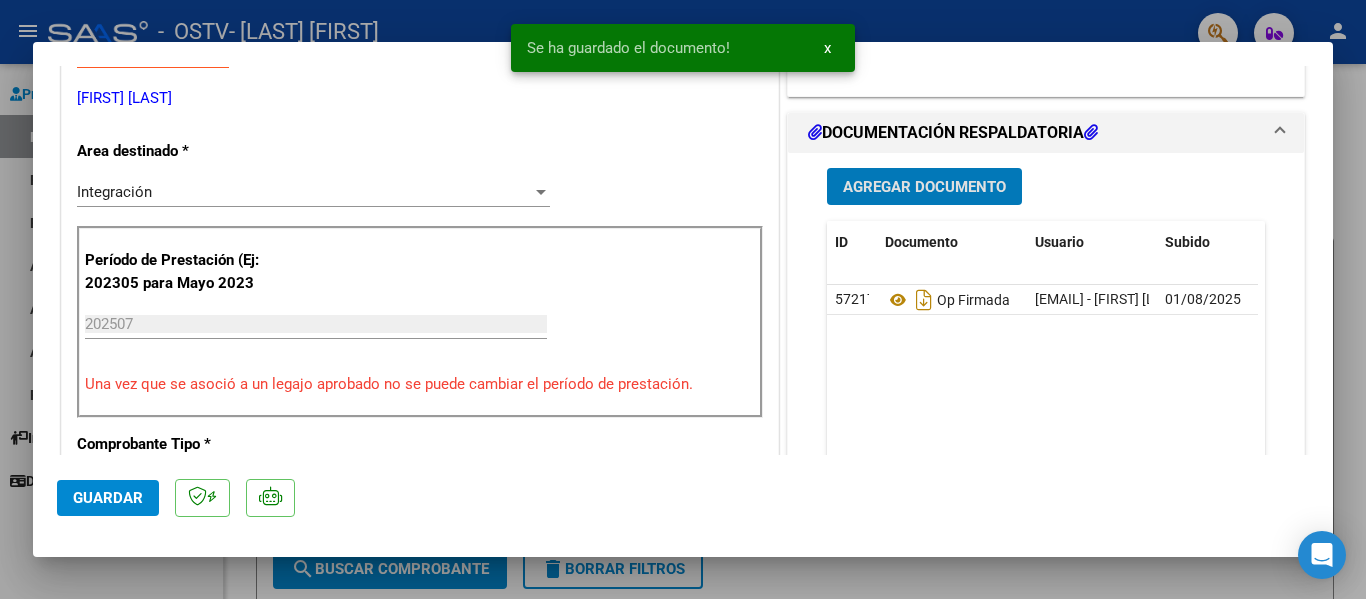 click on "Agregar Documento" at bounding box center [924, 187] 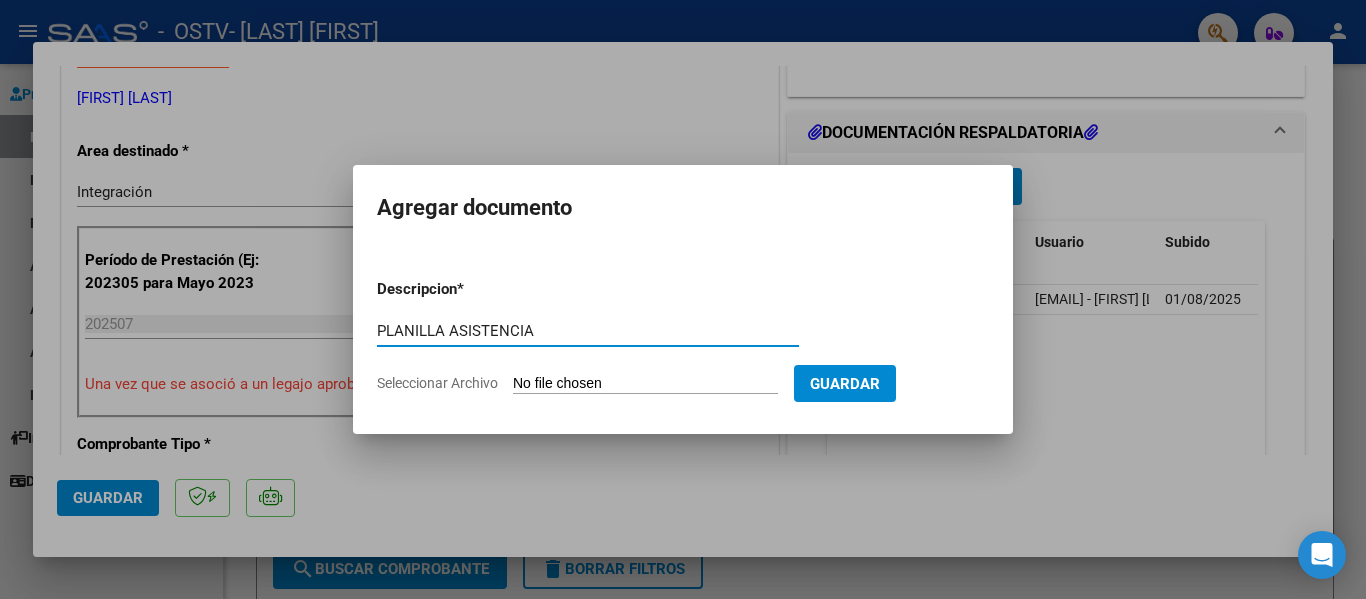 type on "PLANILLA ASISTENCIA" 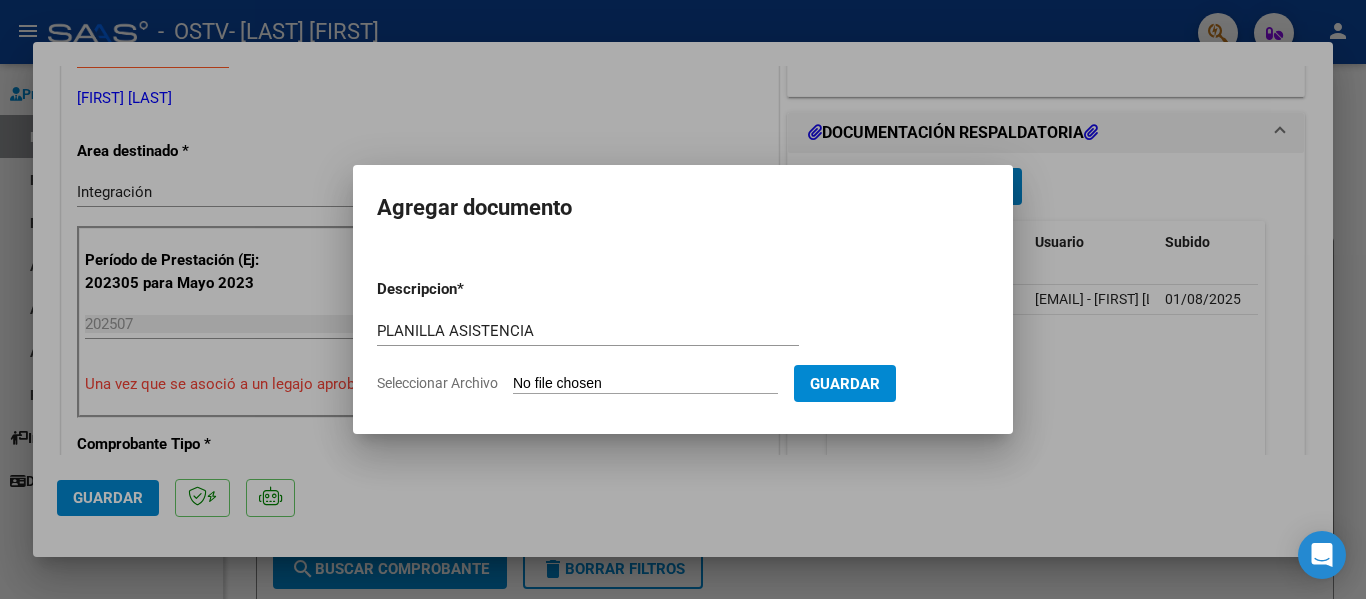 type on "C:\fakepath\7 Planilla TO.pdf" 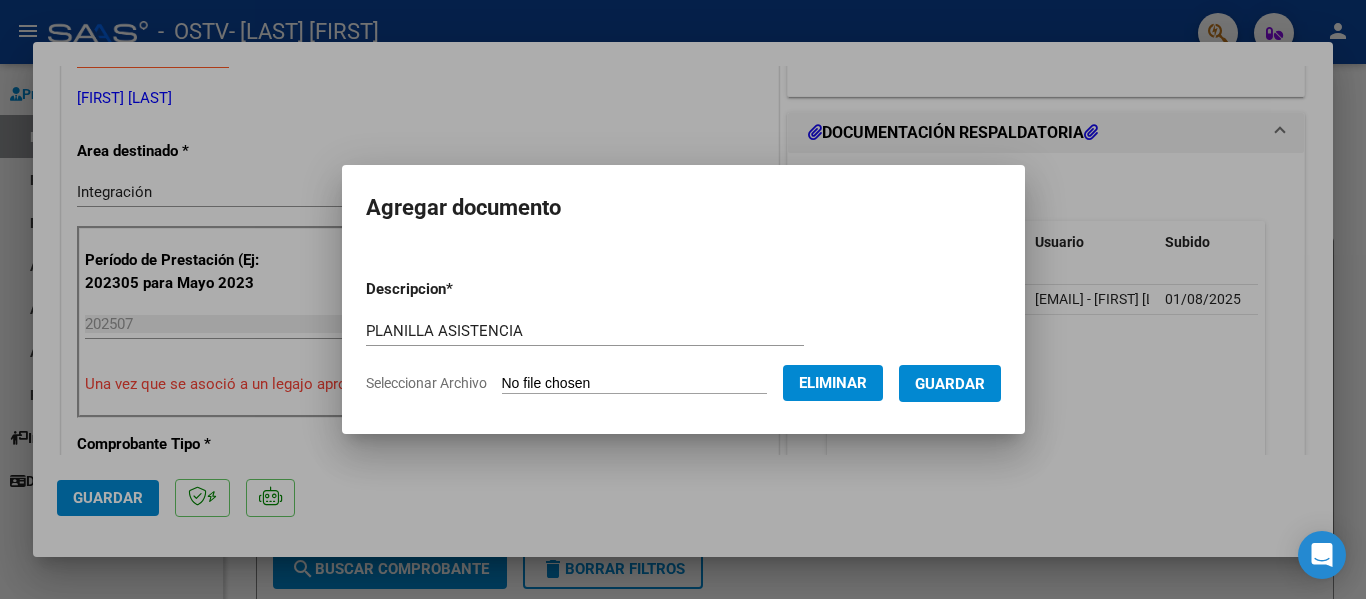 click on "Guardar" at bounding box center [950, 383] 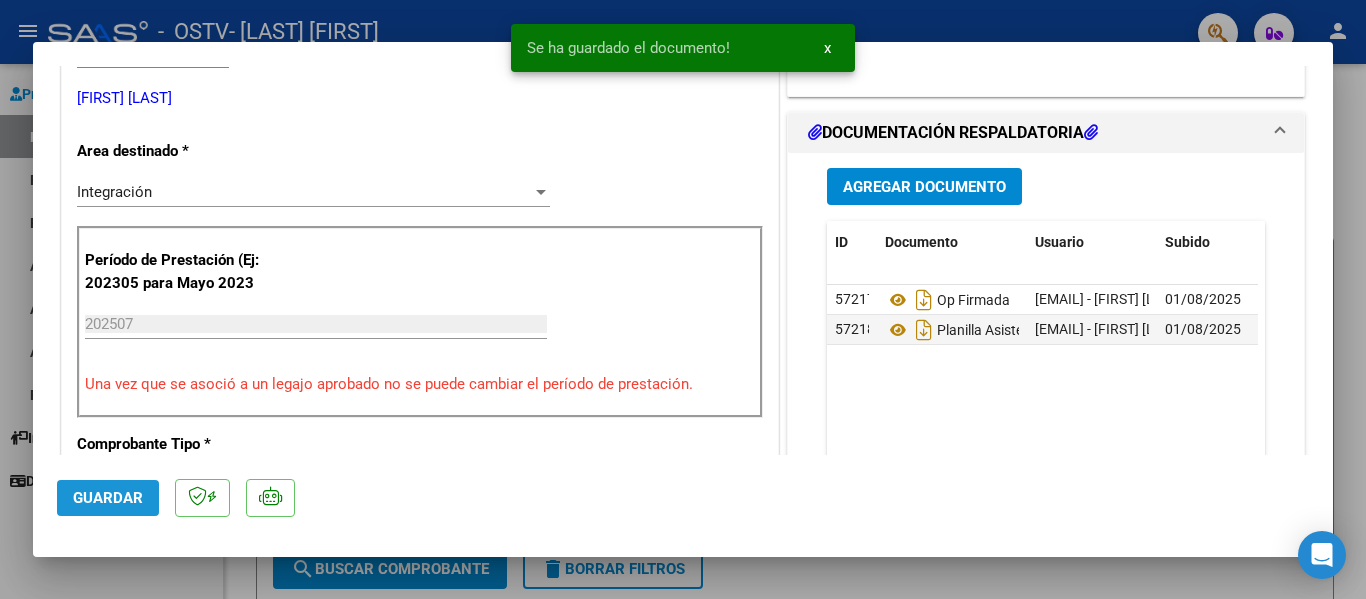 click on "Guardar" 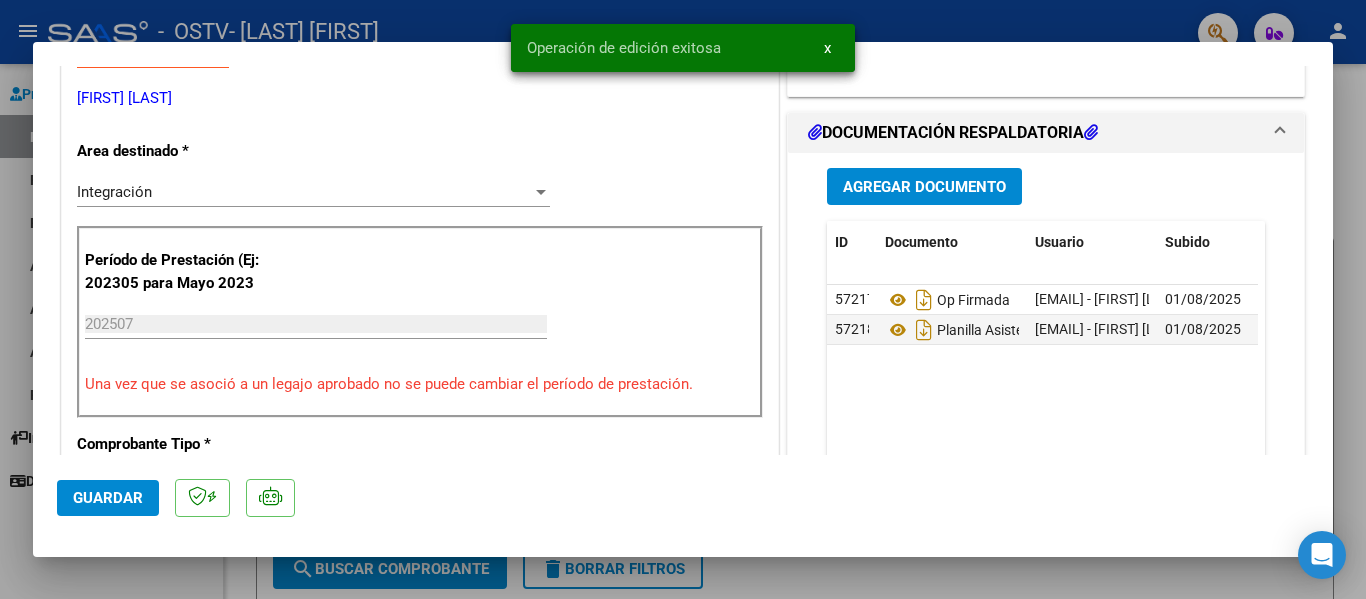 click on "Guardar" 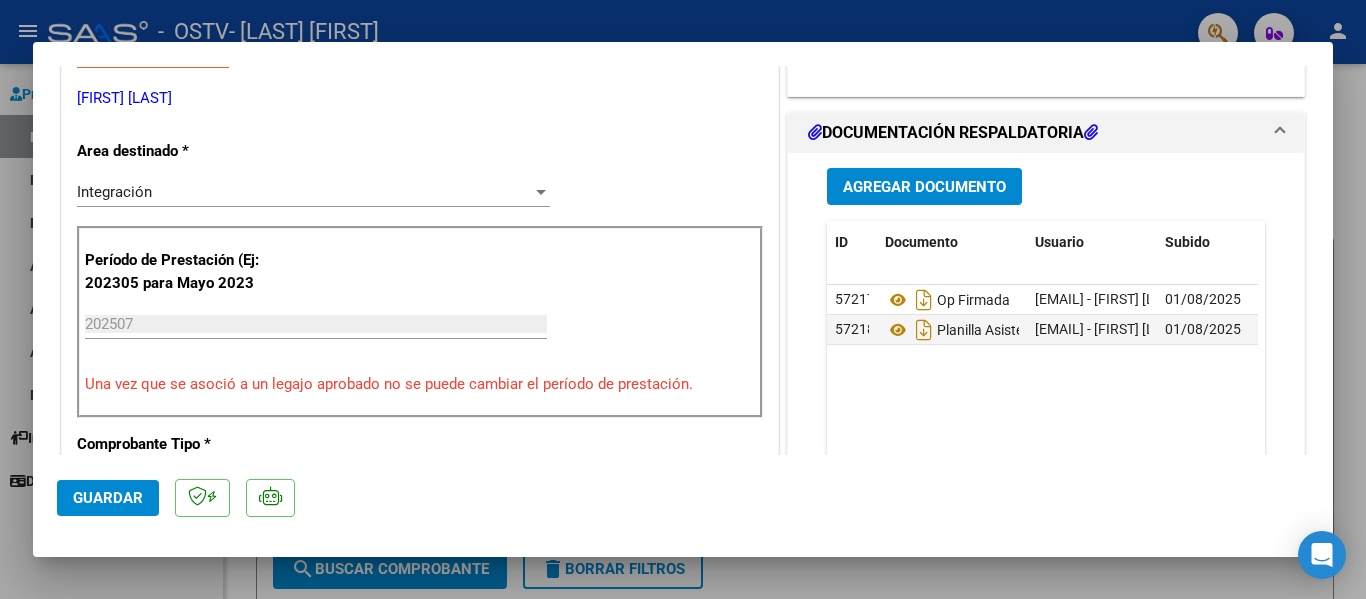 click at bounding box center (683, 299) 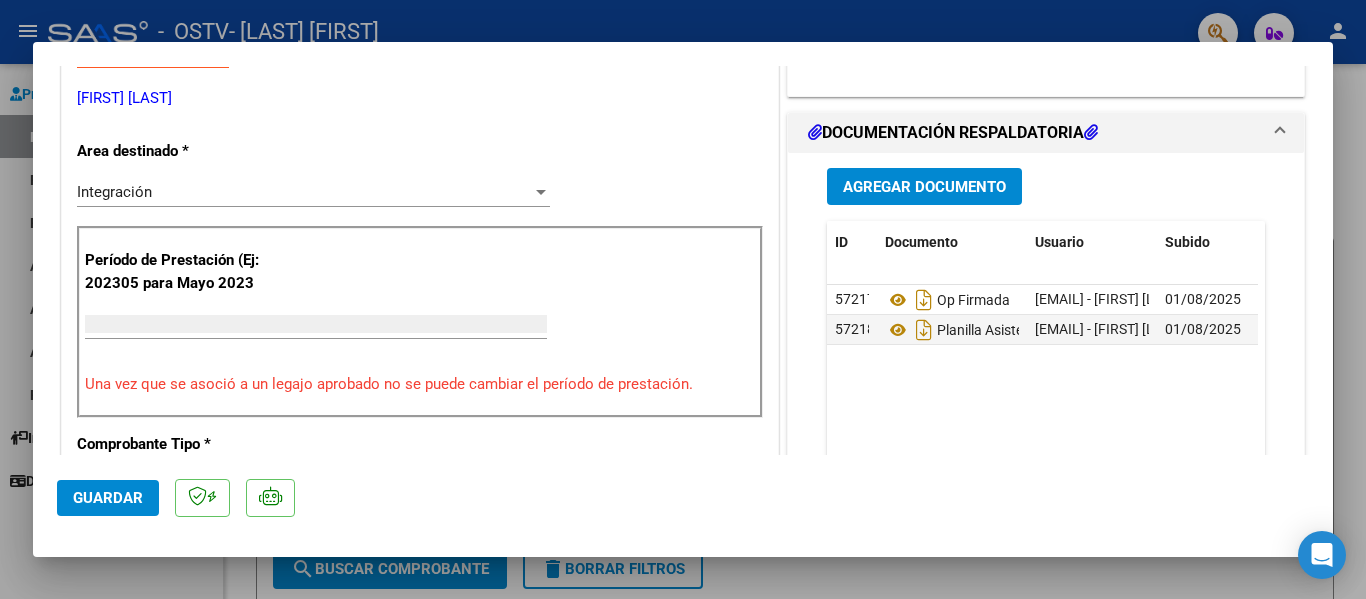 scroll, scrollTop: 0, scrollLeft: 0, axis: both 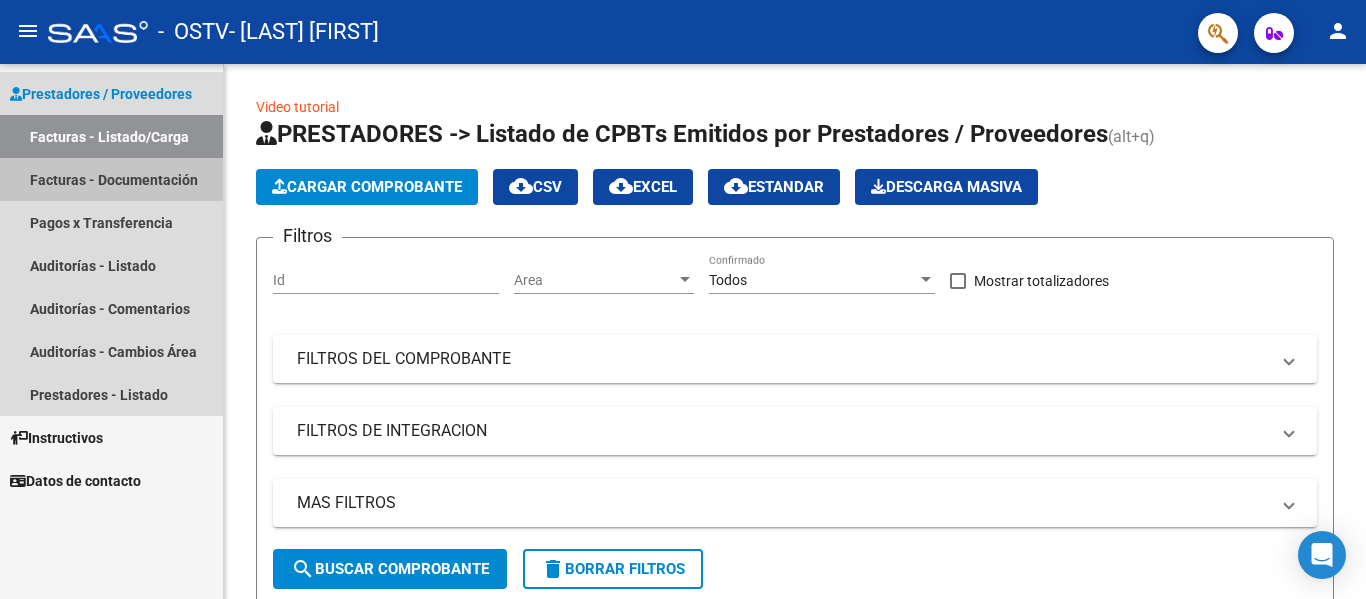 click on "Facturas - Documentación" at bounding box center (111, 179) 